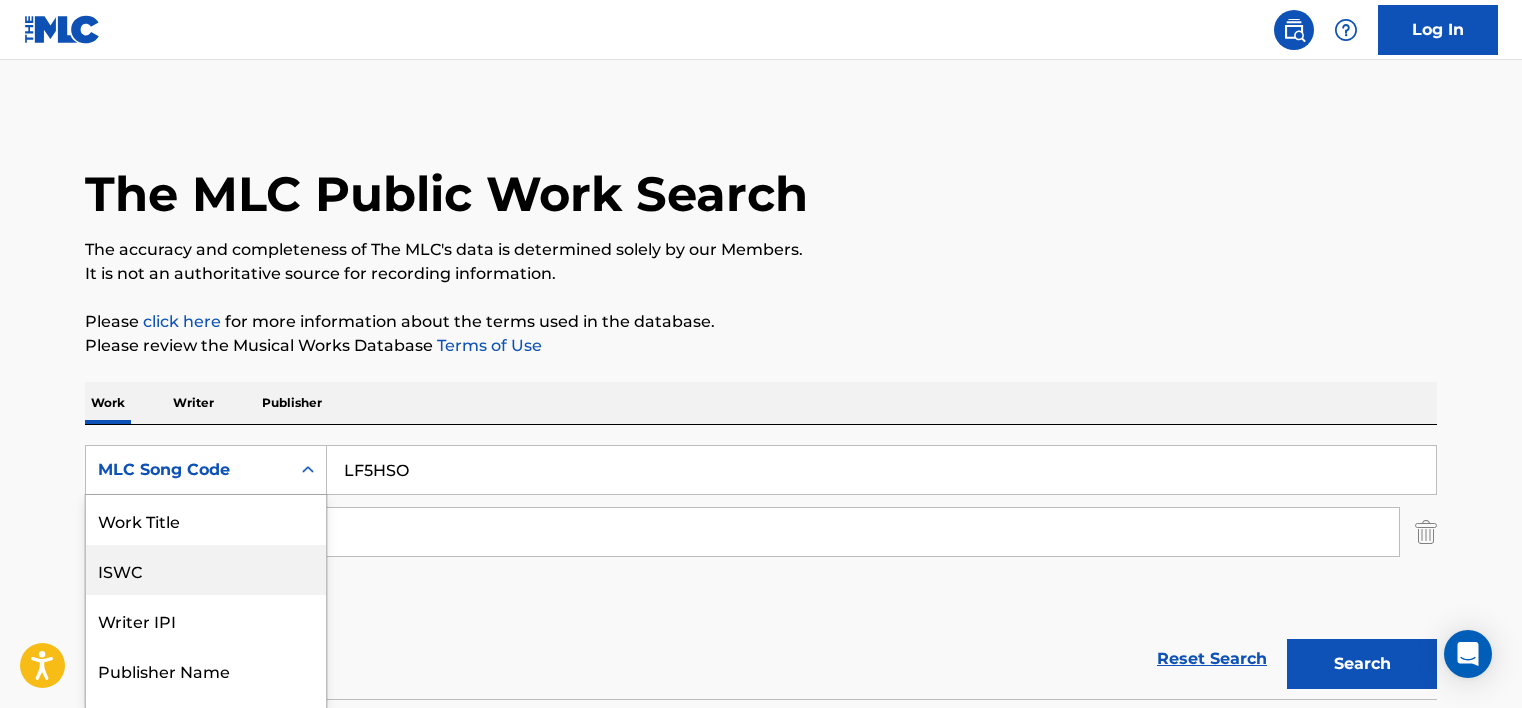 scroll, scrollTop: 88, scrollLeft: 0, axis: vertical 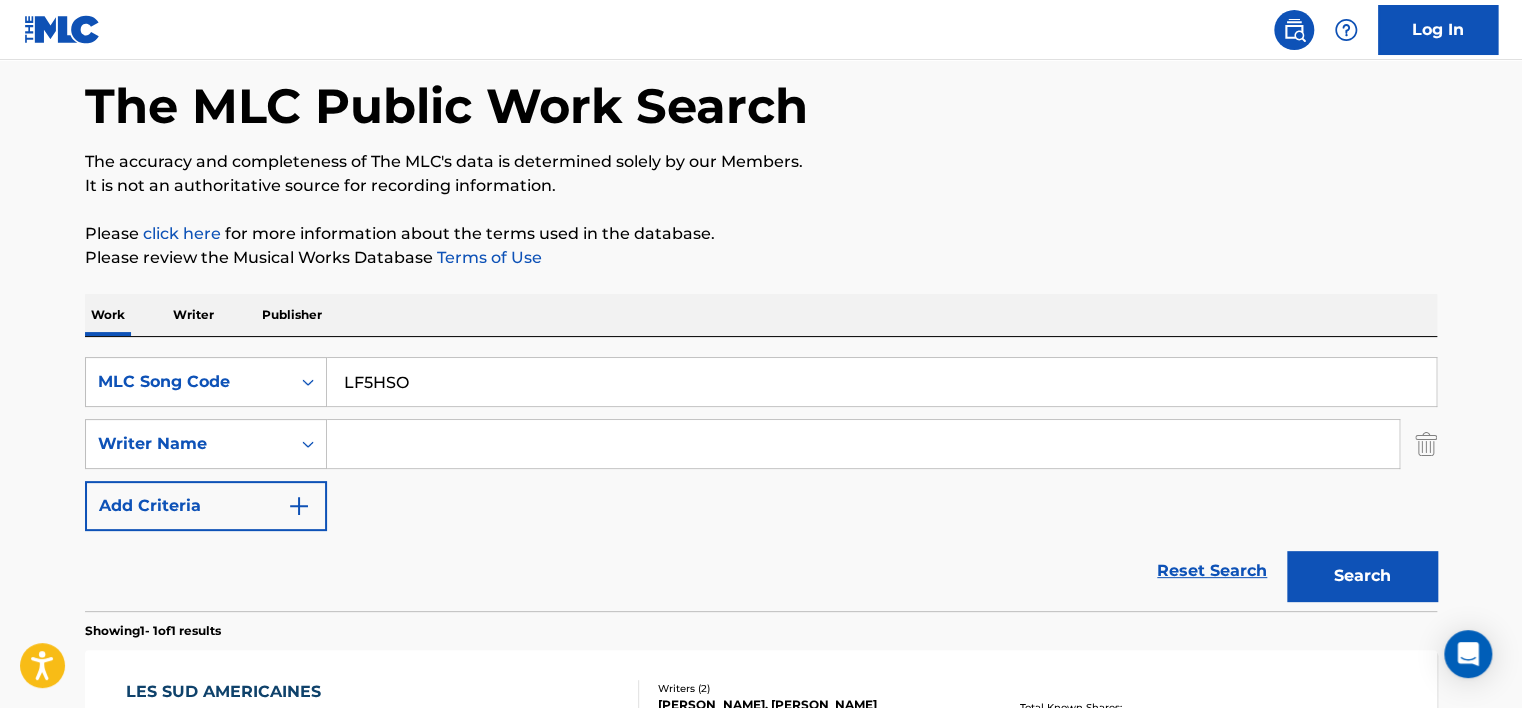 click on "LF5HSO" at bounding box center (881, 382) 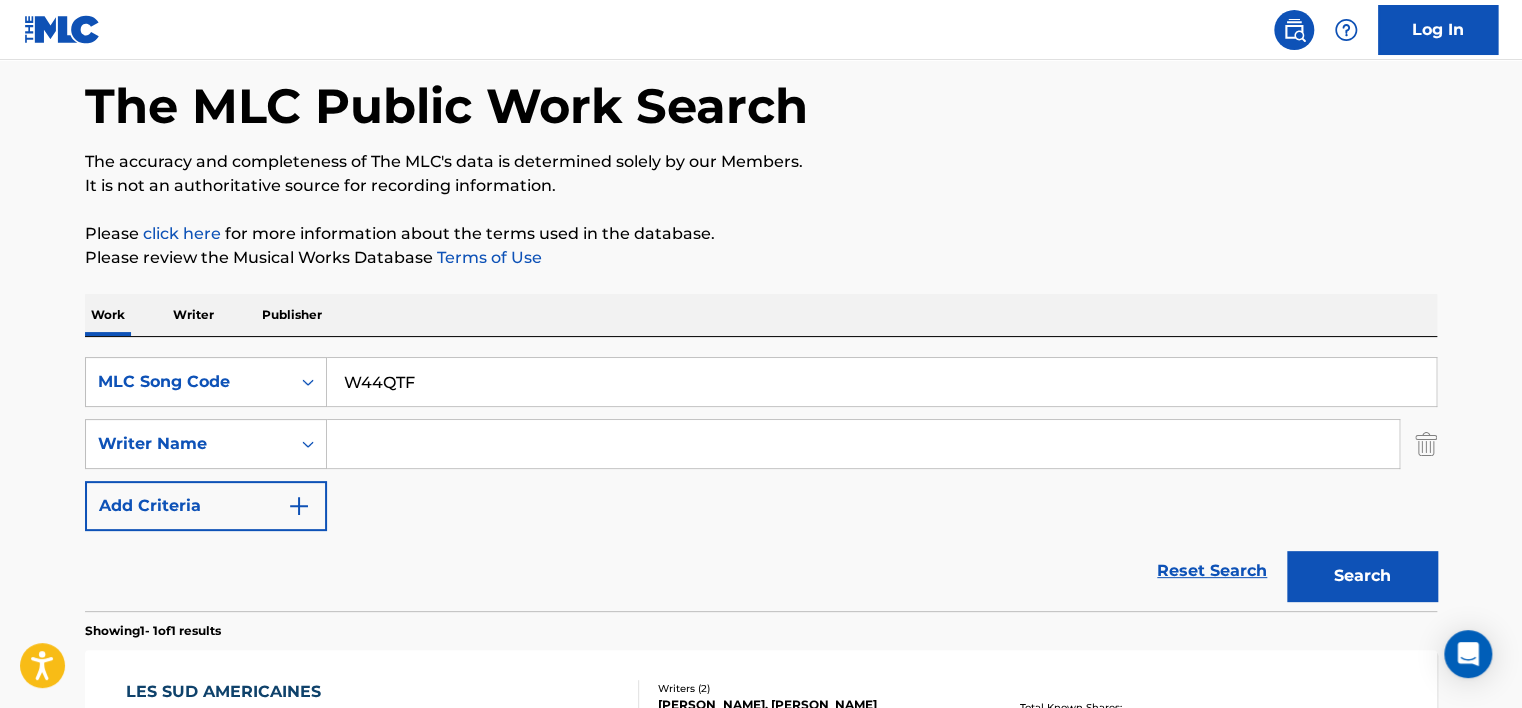 type on "W44QTF" 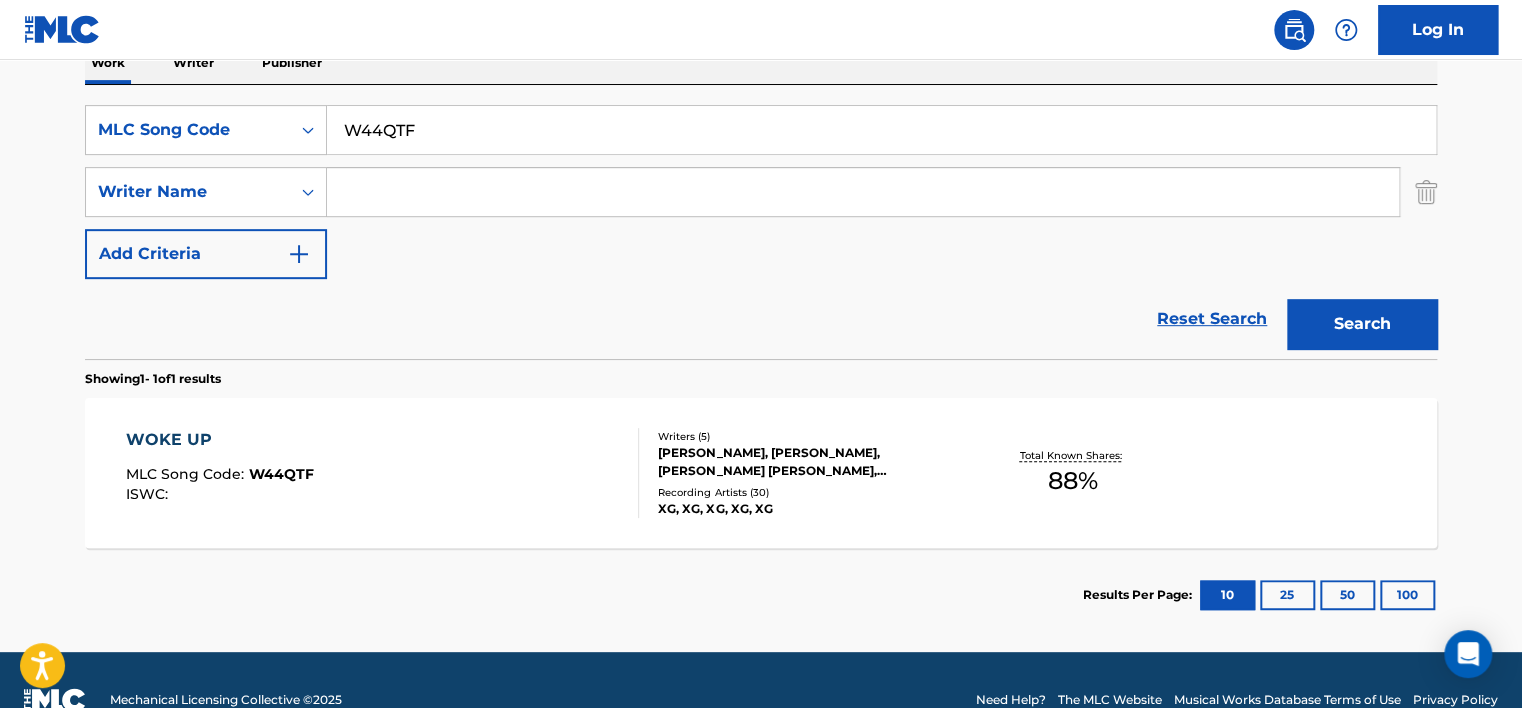 scroll, scrollTop: 380, scrollLeft: 0, axis: vertical 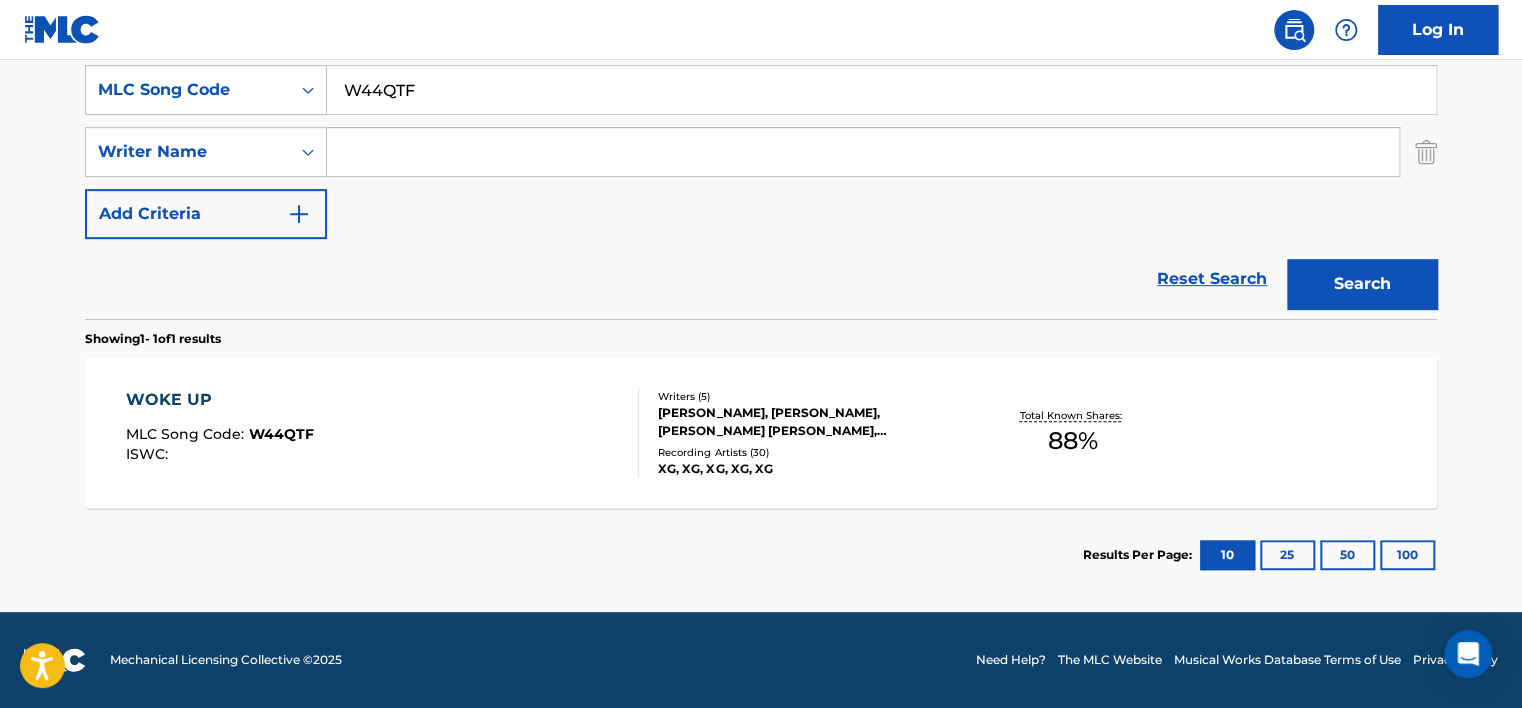 click at bounding box center (863, 152) 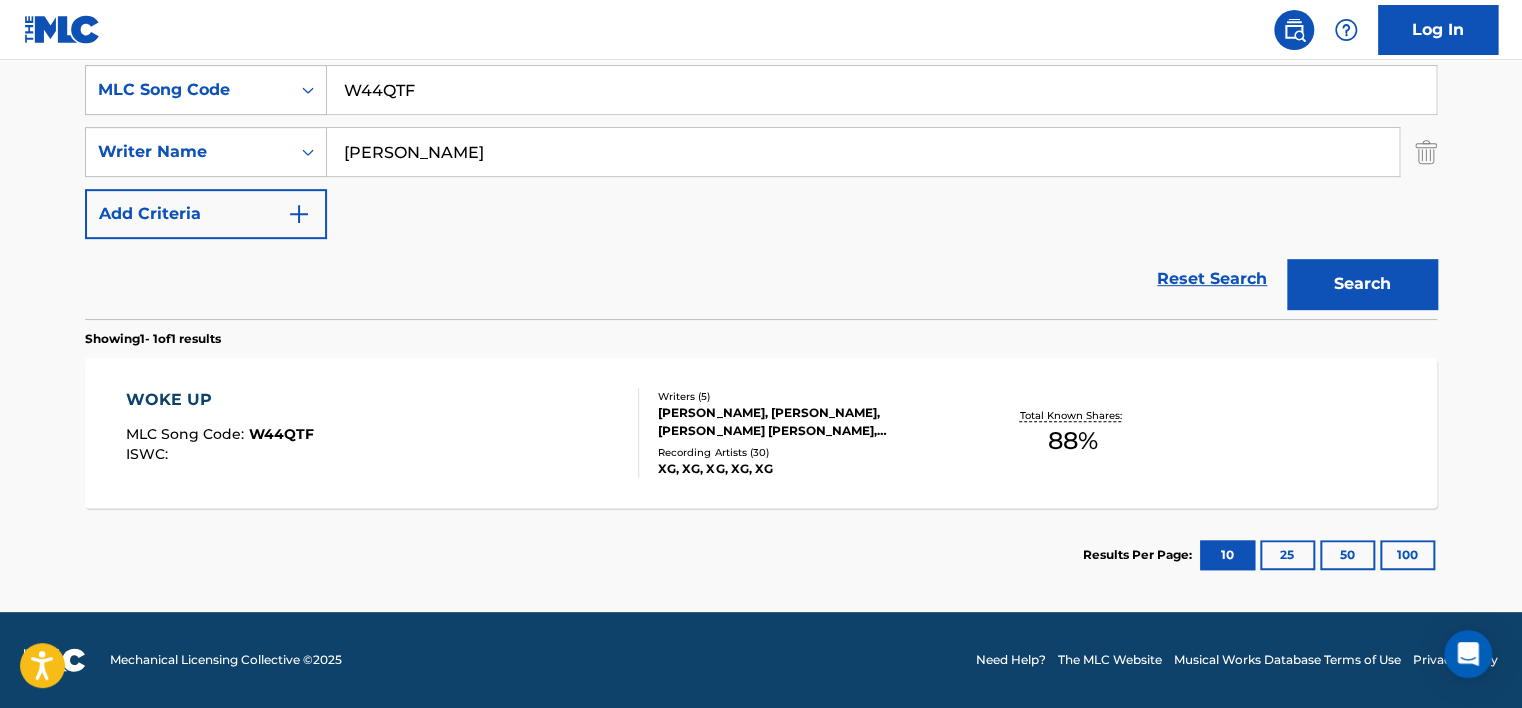 type on "[PERSON_NAME]" 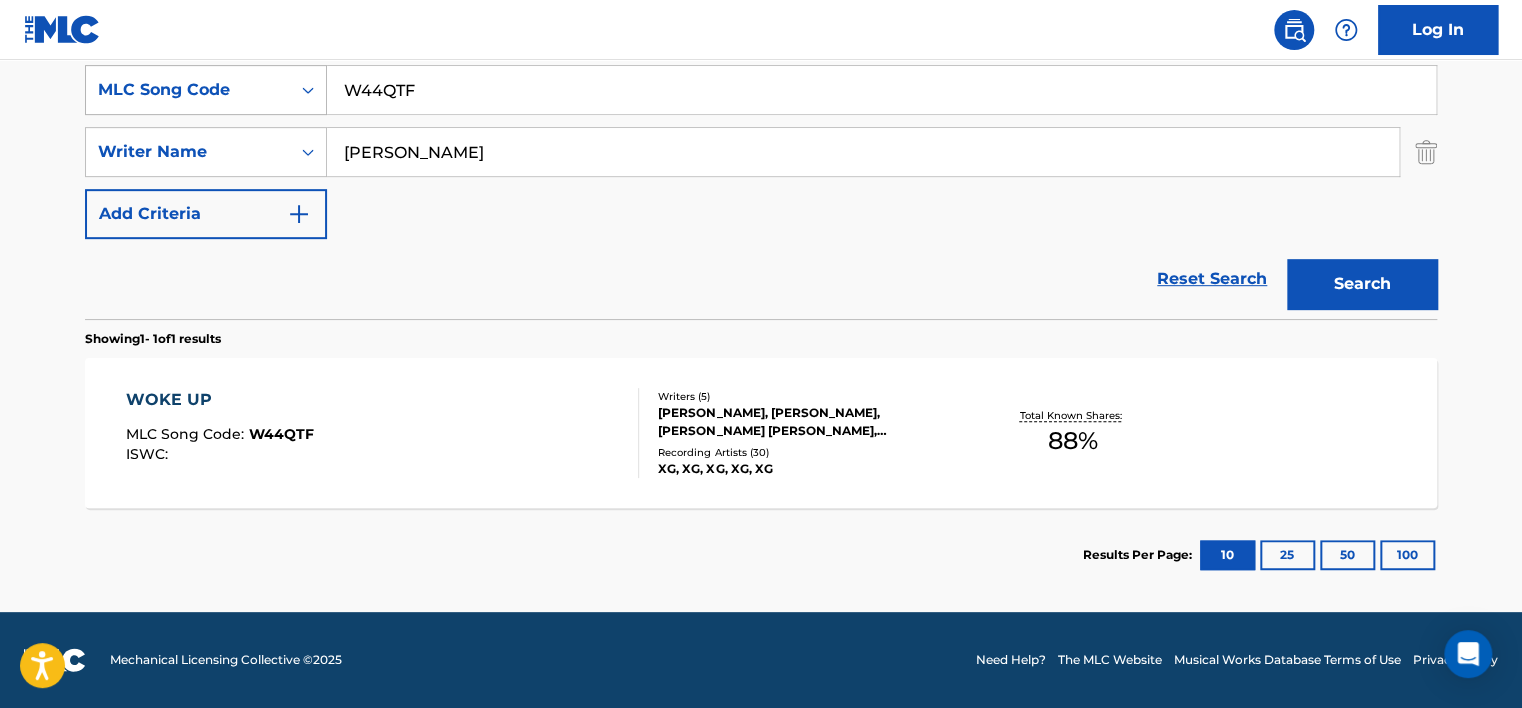 click on "MLC Song Code" at bounding box center (188, 90) 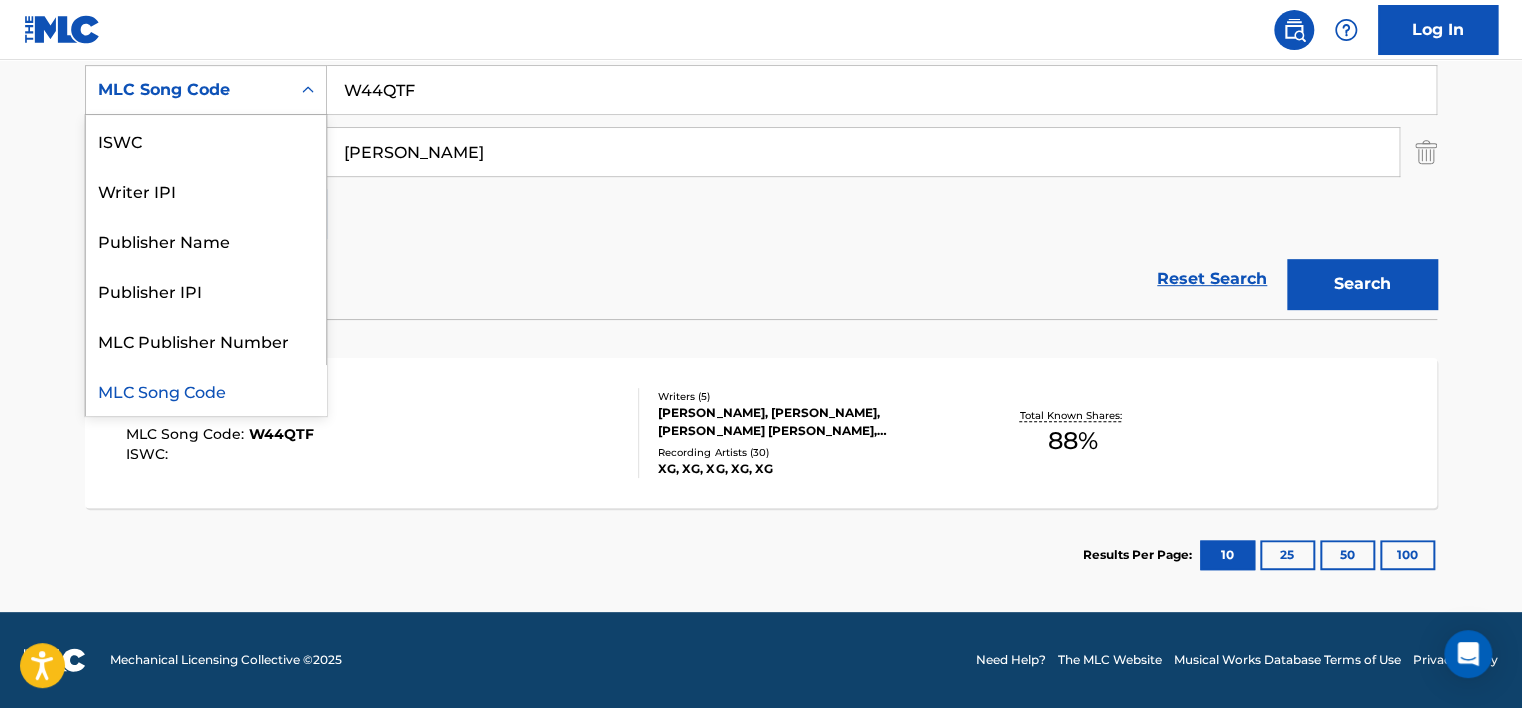scroll, scrollTop: 0, scrollLeft: 0, axis: both 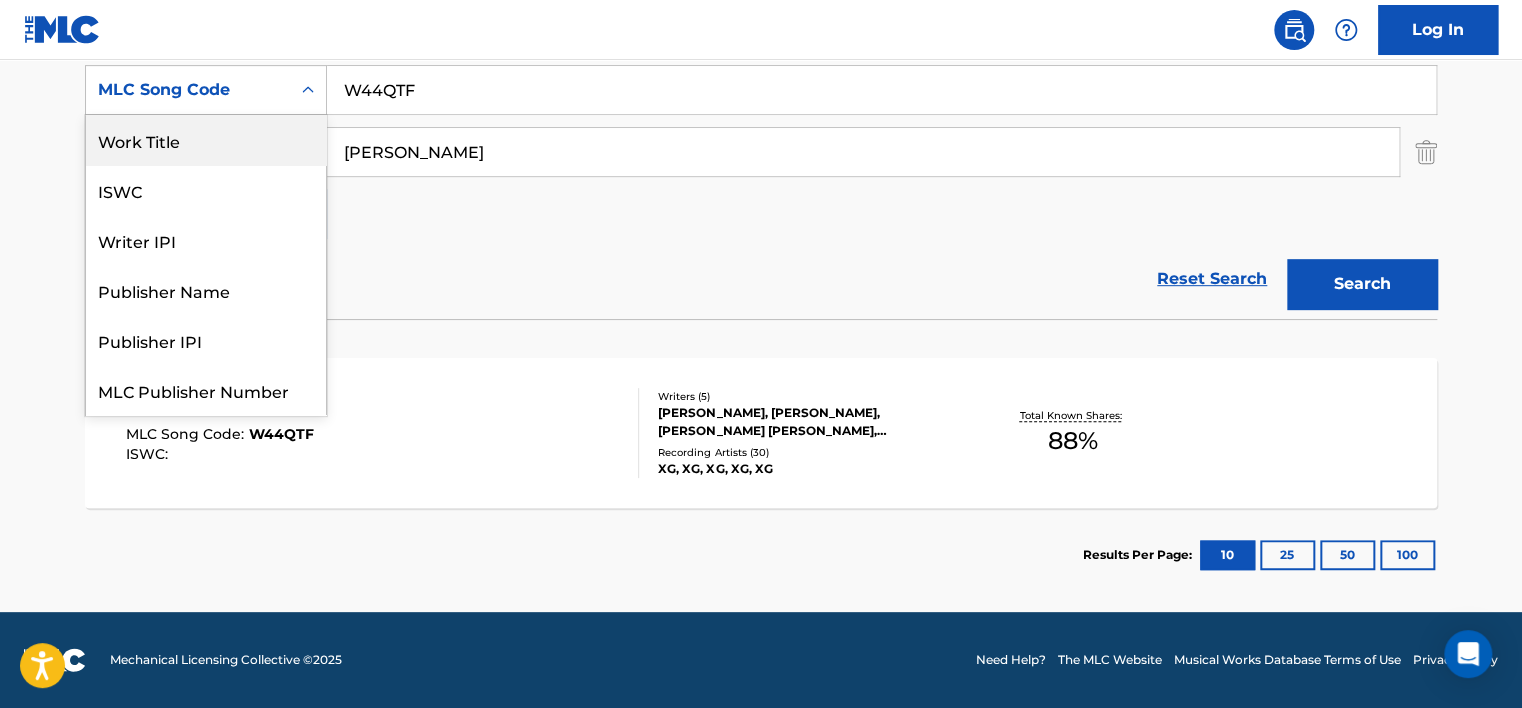click on "Work Title" at bounding box center [206, 140] 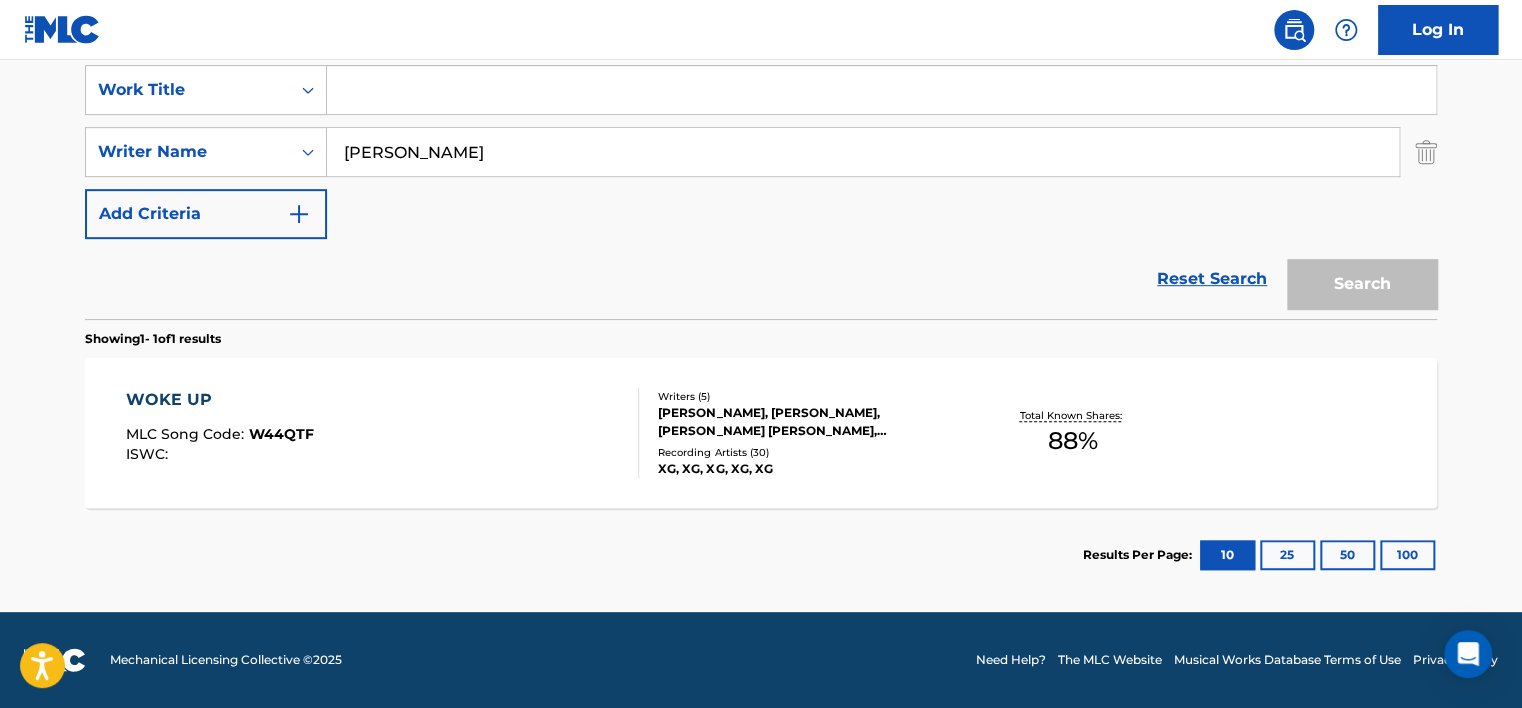 click at bounding box center (881, 90) 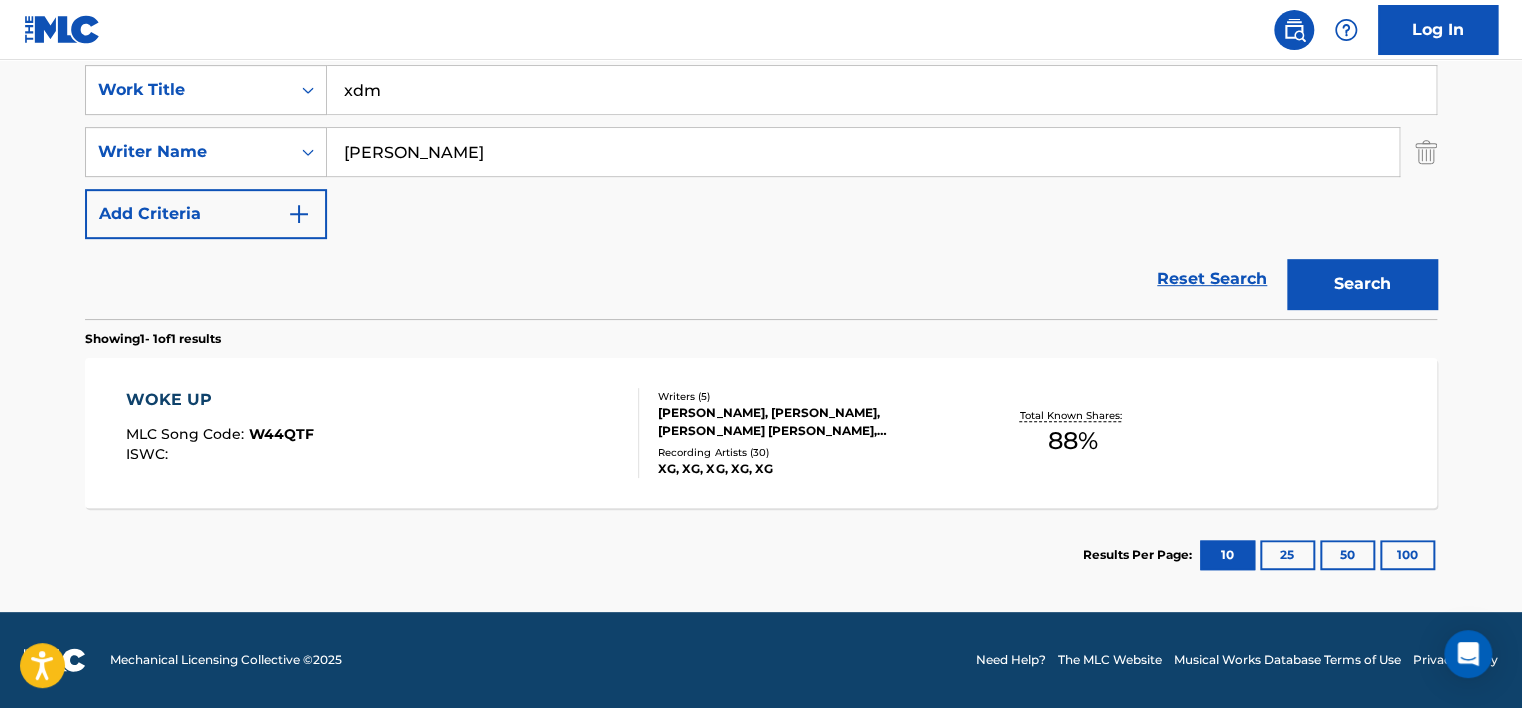 type on "xdm" 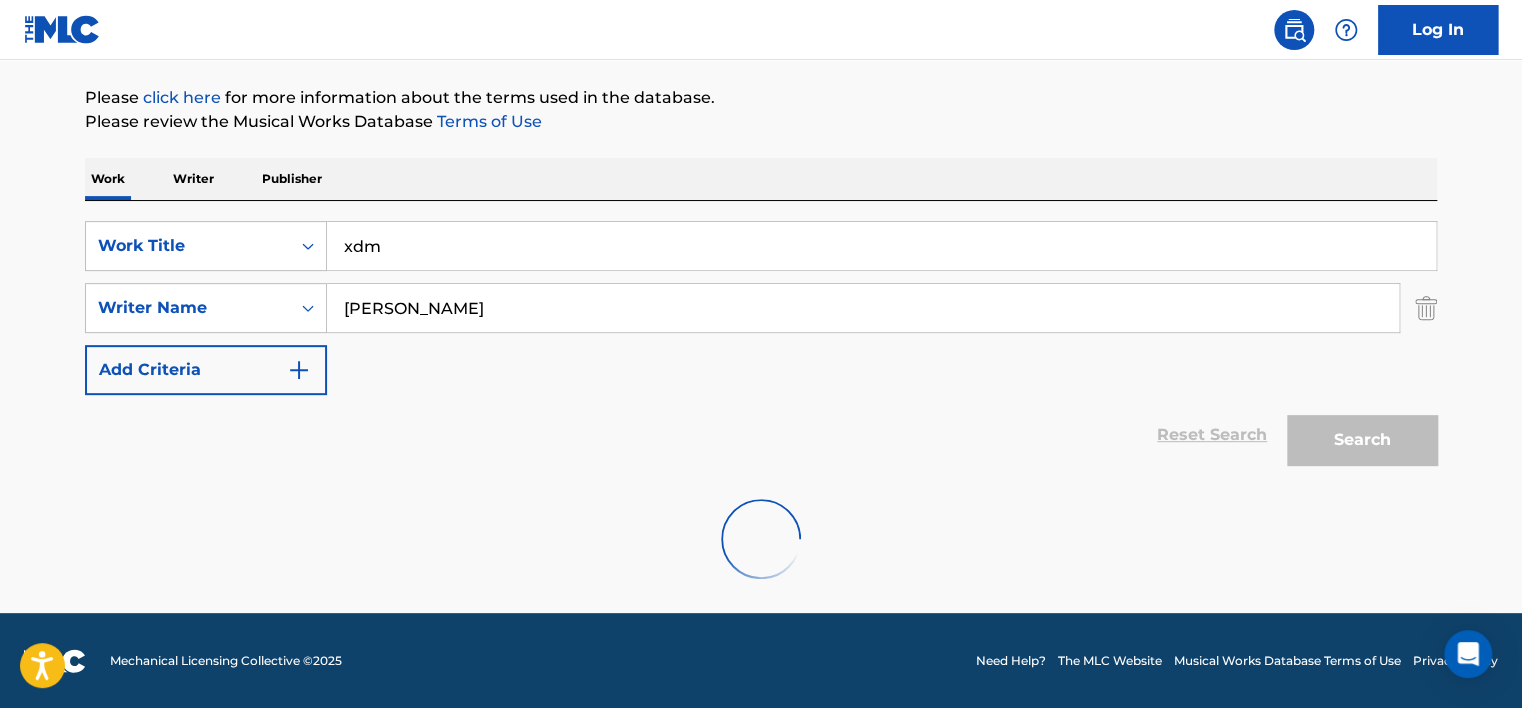 scroll, scrollTop: 160, scrollLeft: 0, axis: vertical 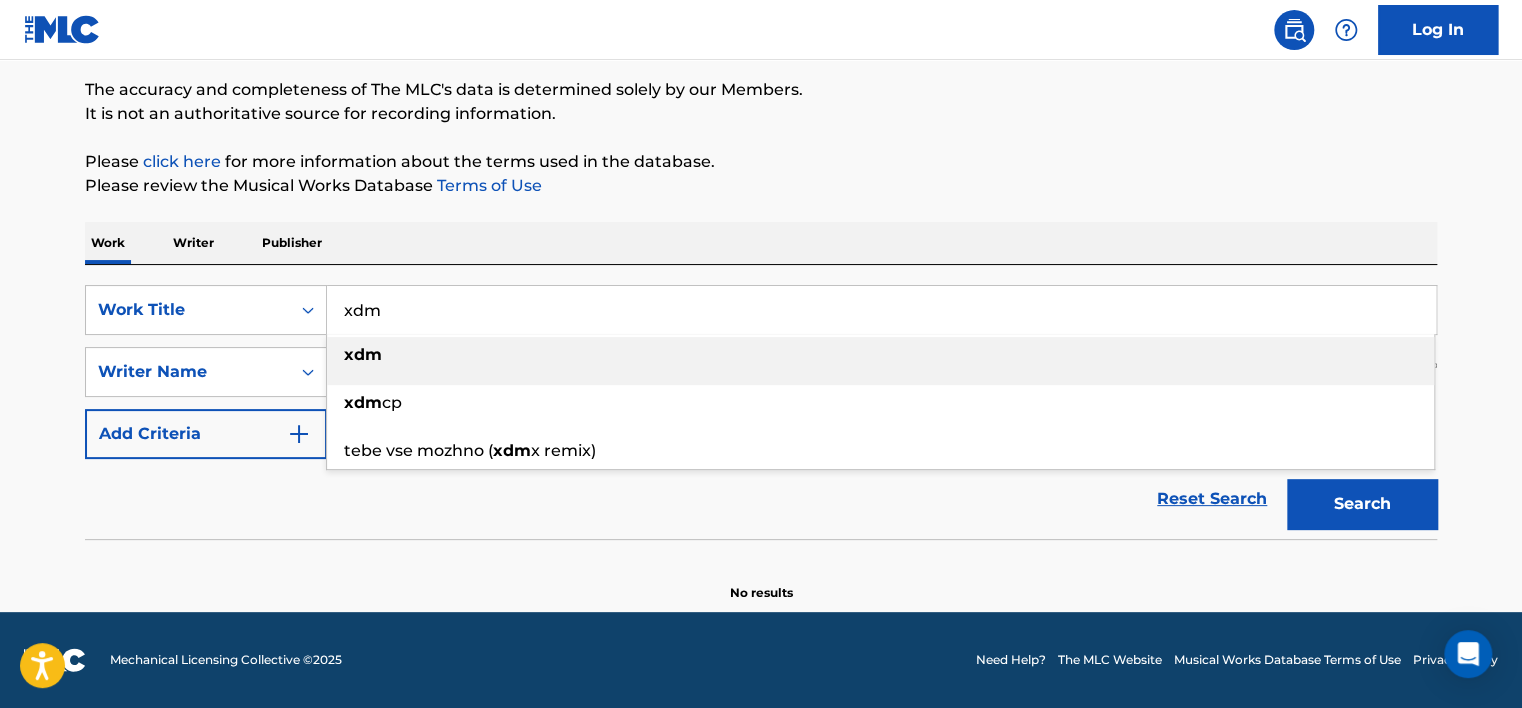 click on "The MLC Public Work Search The accuracy and completeness of The MLC's data is determined solely by our Members. It is not an authoritative source for recording information. Please   click here   for more information about the terms used in the database. Please review the Musical Works Database   Terms of Use Work Writer Publisher SearchWithCriteria9fedcb64-0422-4e8f-8a74-1acac9ced95c Work Title xdm xdm xdm cp tebe vse mozhno ( xdm x remix) SearchWithCriteria20adb357-6cf8-4387-8a22-a73c4821ad2b Writer Name [PERSON_NAME] Add Criteria Reset Search Search No results" at bounding box center (761, 276) 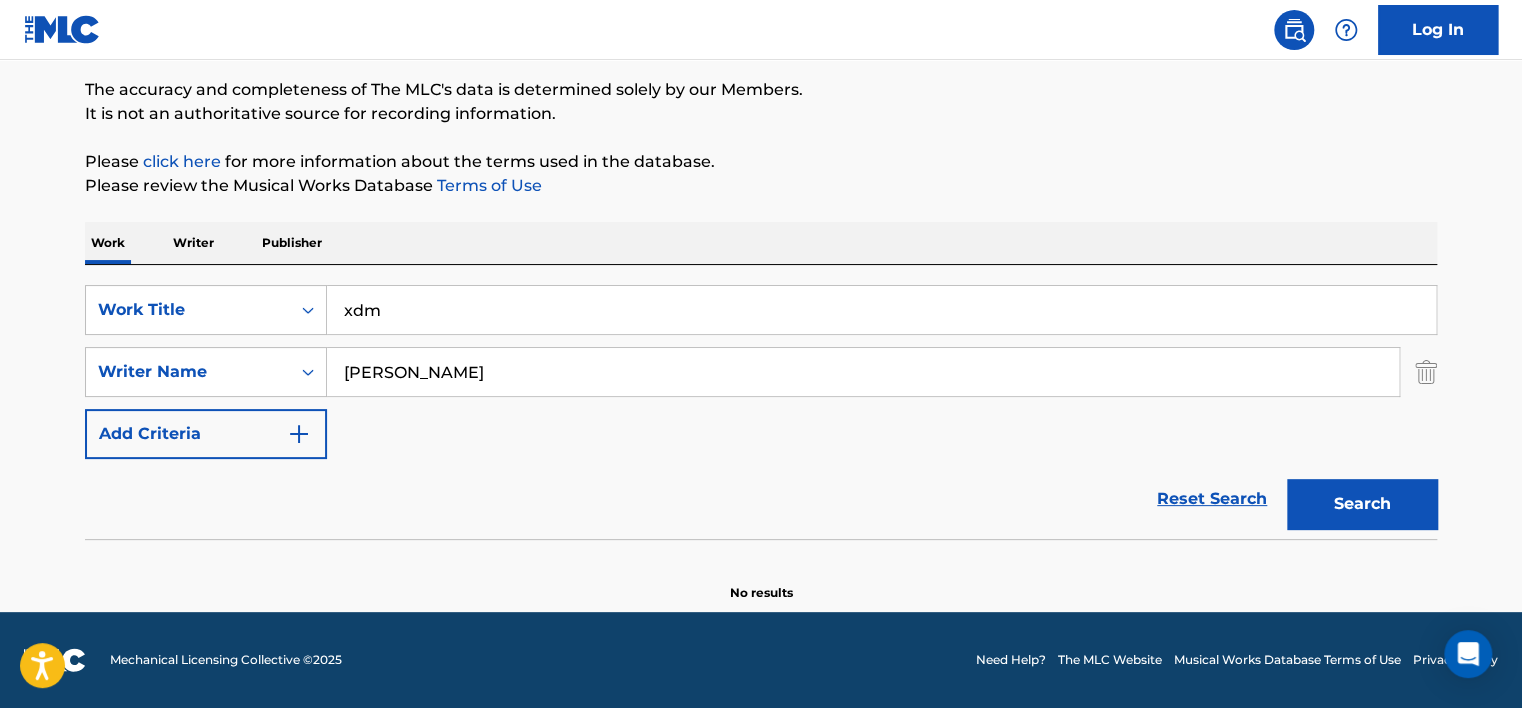 click on "[PERSON_NAME]" at bounding box center (863, 372) 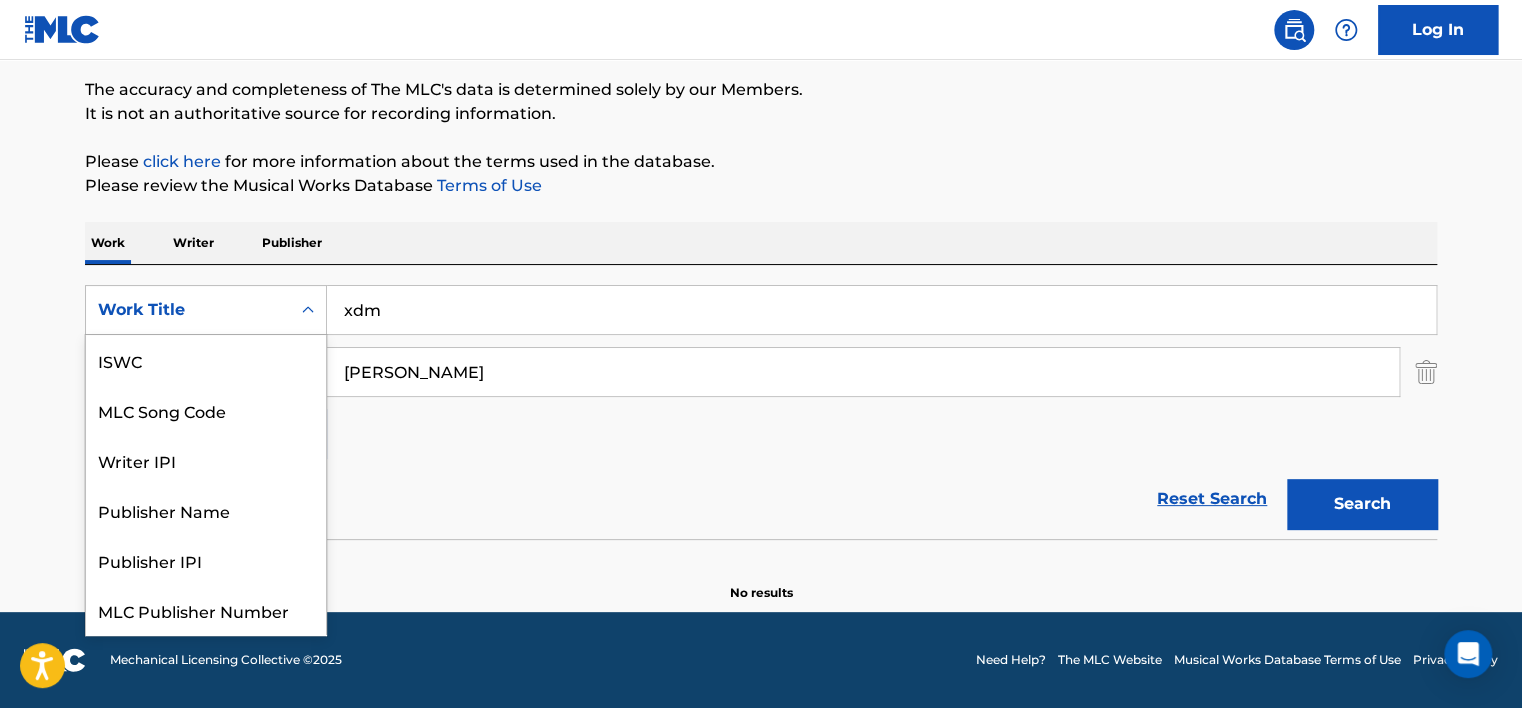 click on "Work Title" at bounding box center [188, 310] 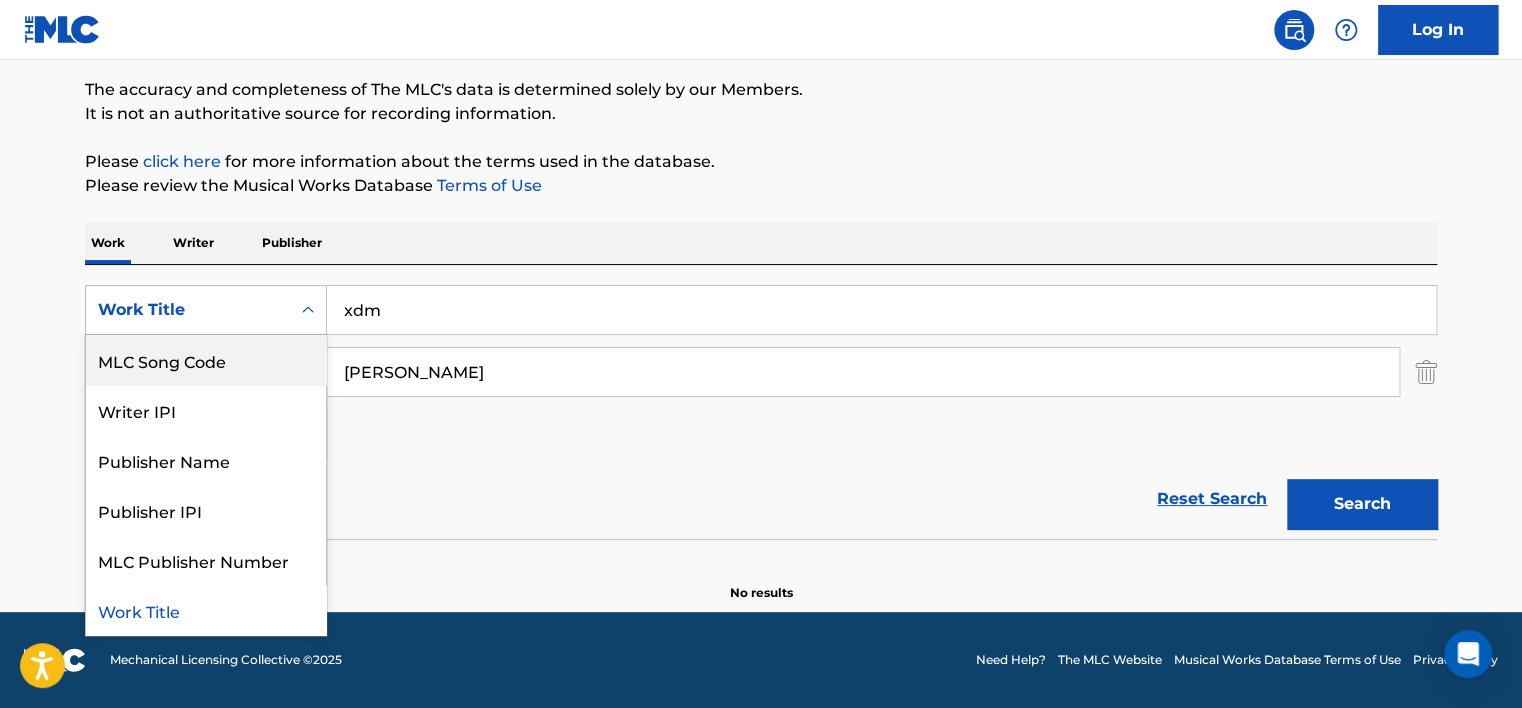 click on "MLC Song Code" at bounding box center (206, 360) 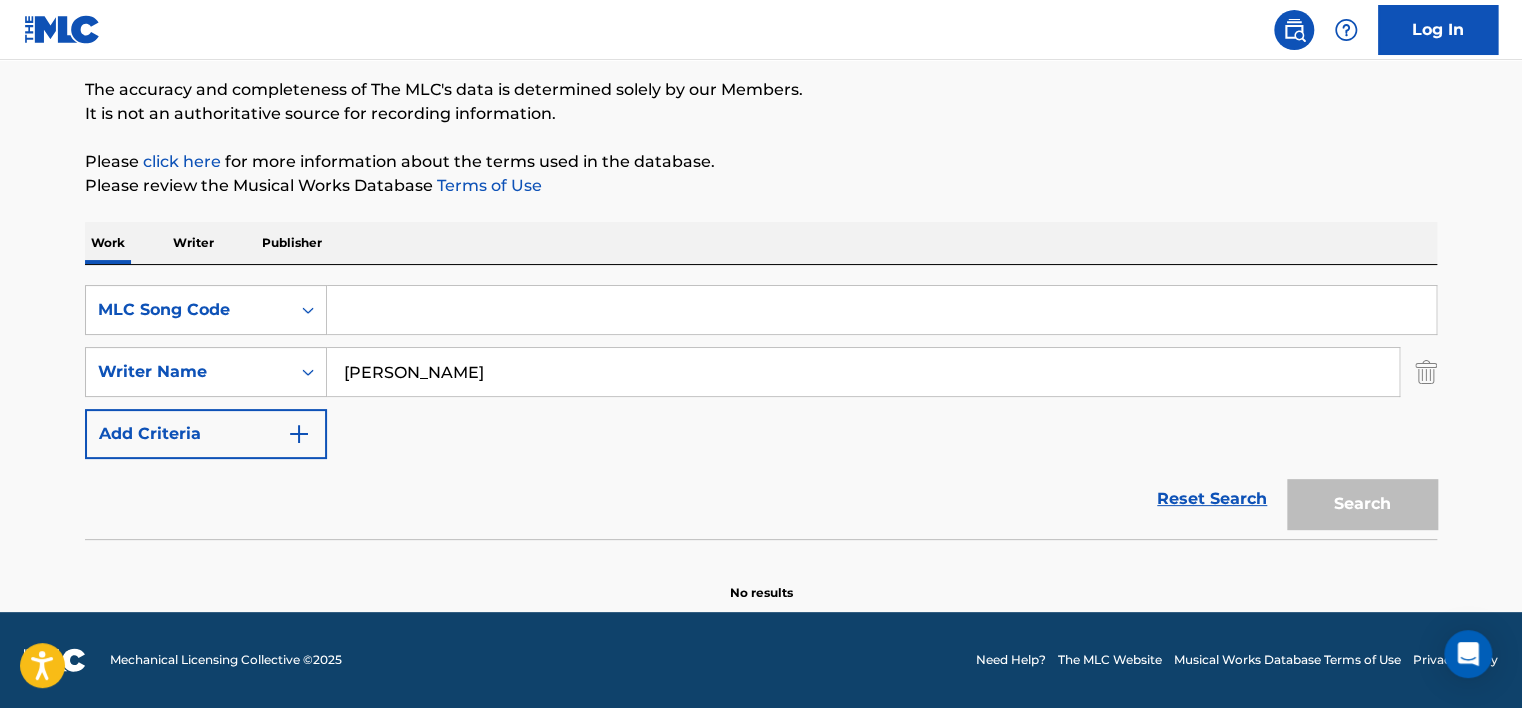 click at bounding box center [881, 310] 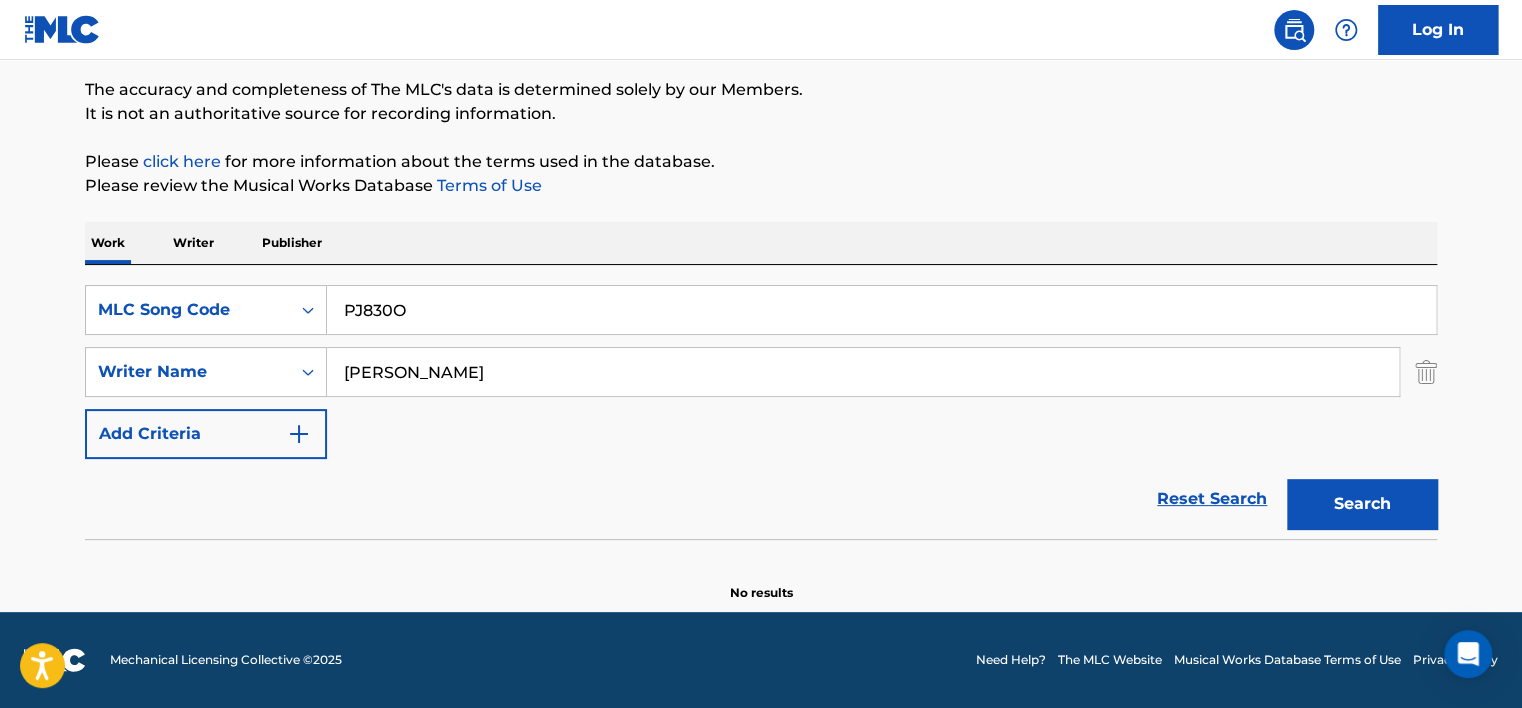 type on "PJ830O" 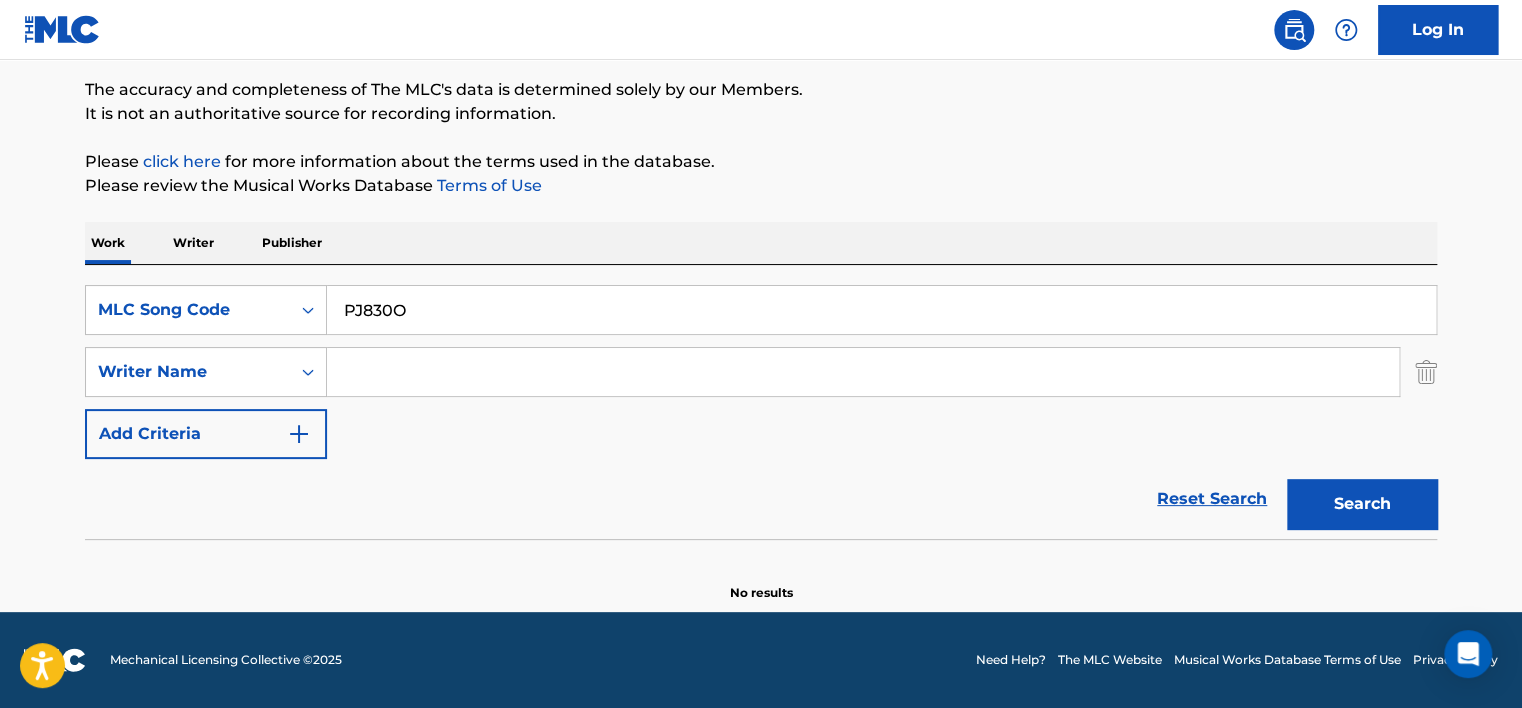 click at bounding box center [863, 372] 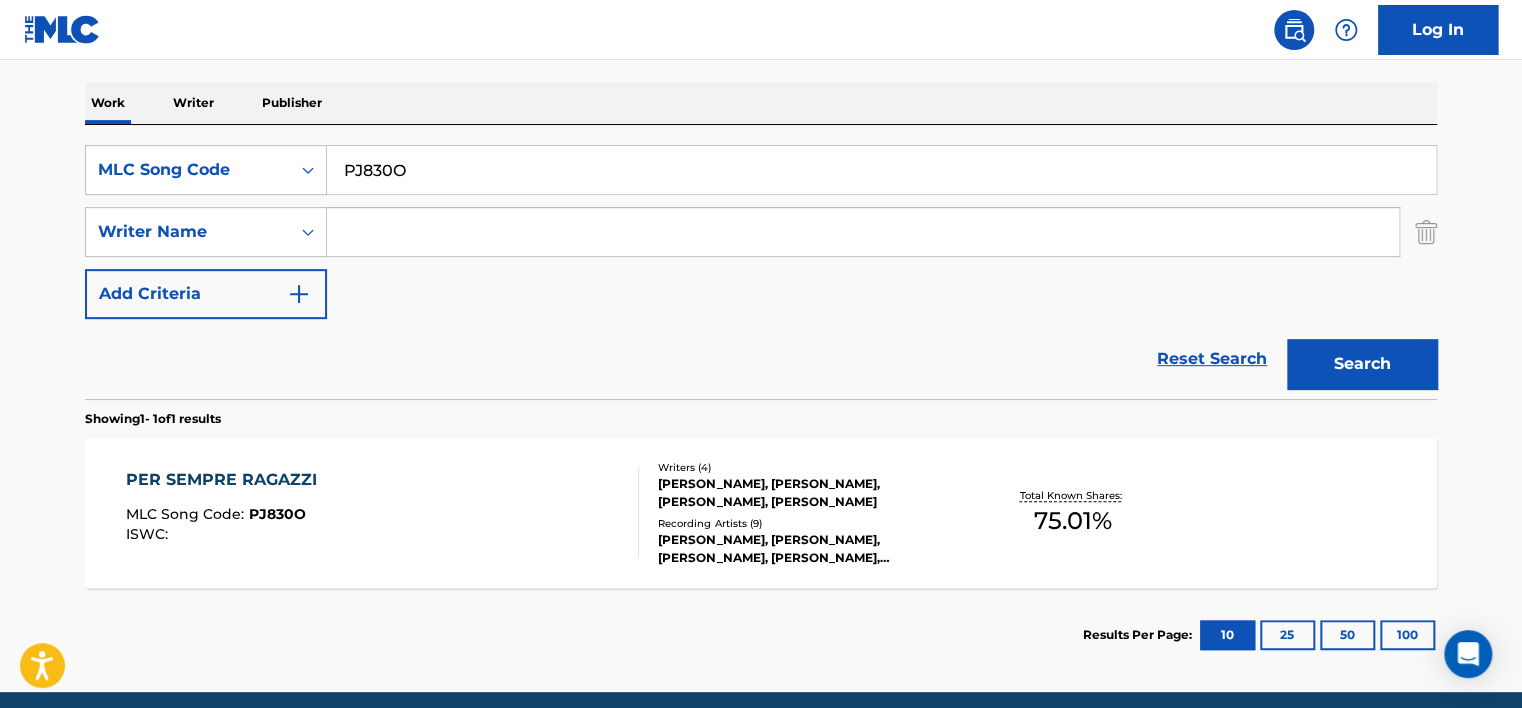 scroll, scrollTop: 360, scrollLeft: 0, axis: vertical 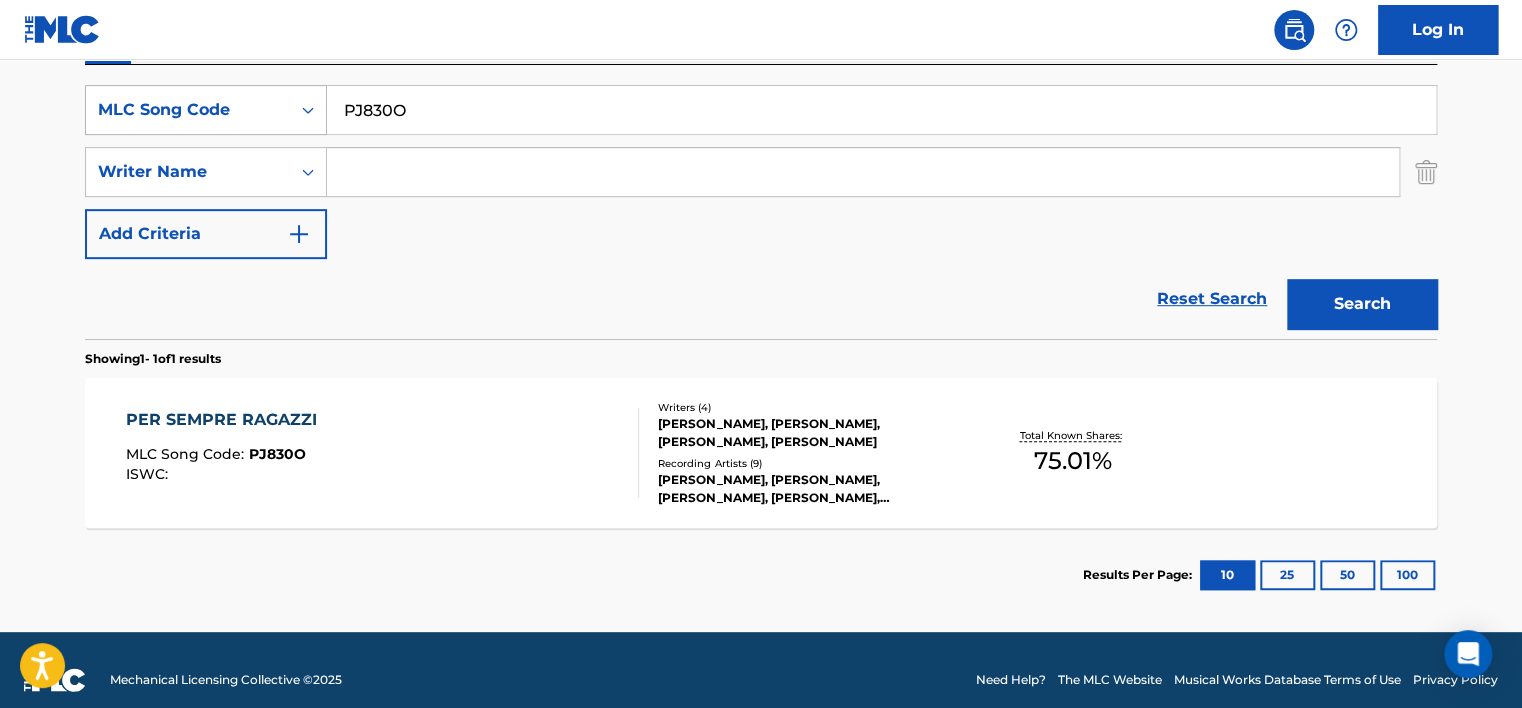 click on "MLC Song Code" at bounding box center [188, 110] 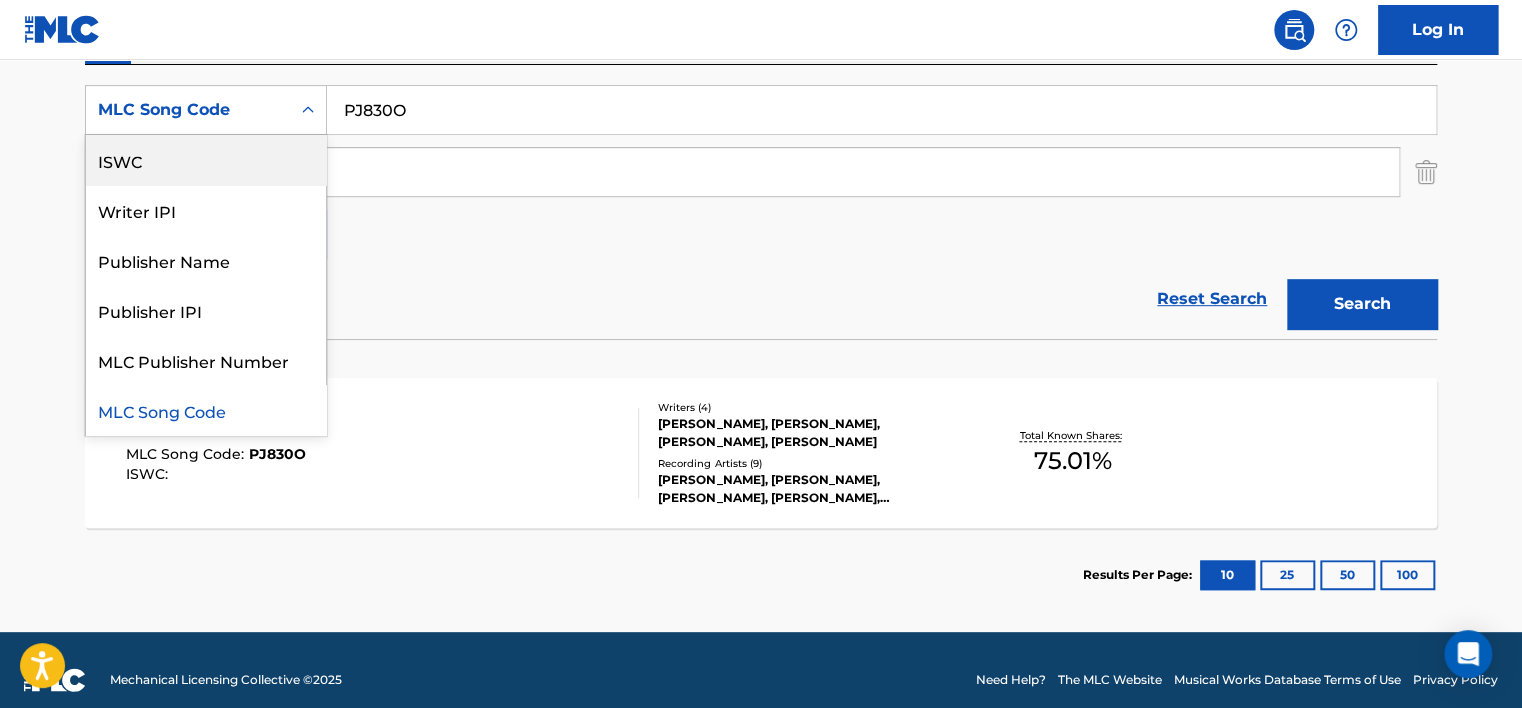 scroll, scrollTop: 0, scrollLeft: 0, axis: both 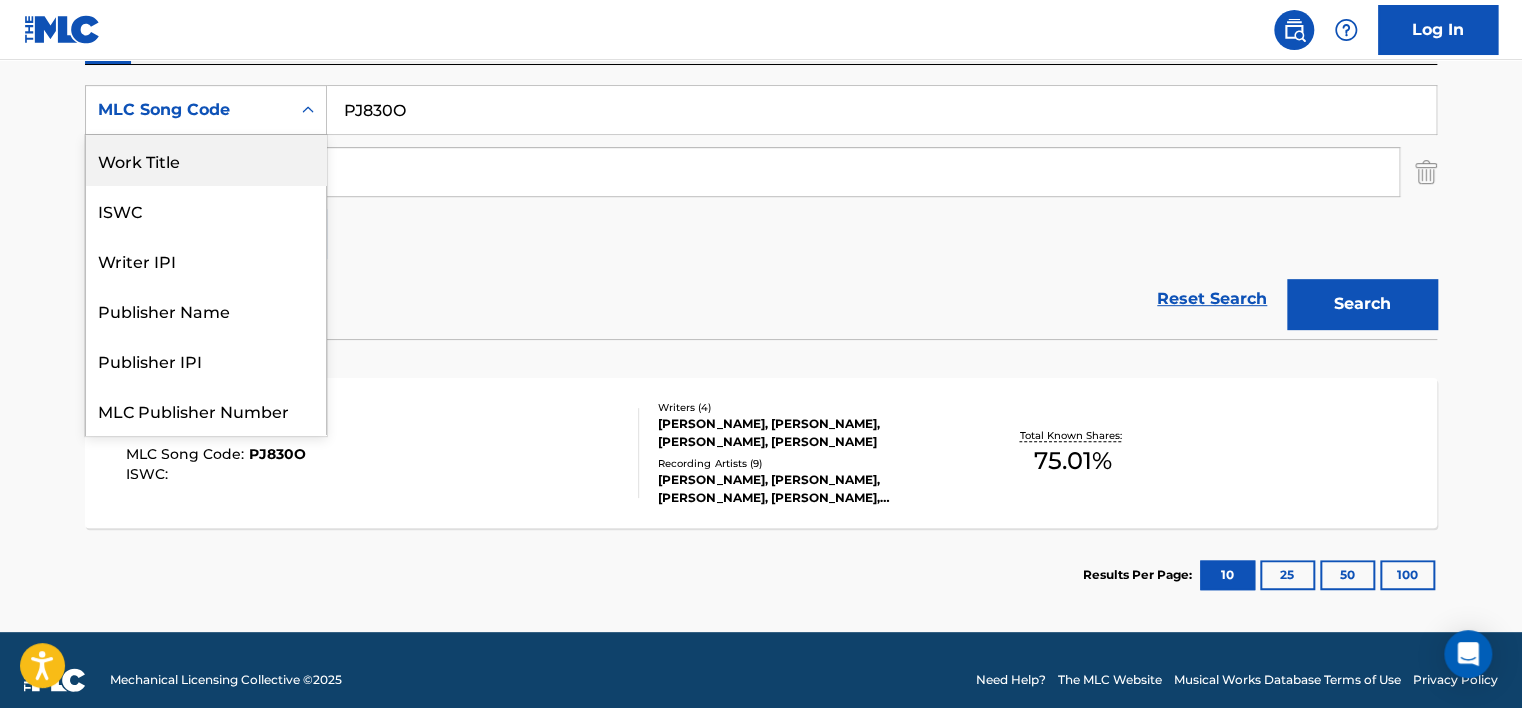 click on "Work Title" at bounding box center [206, 160] 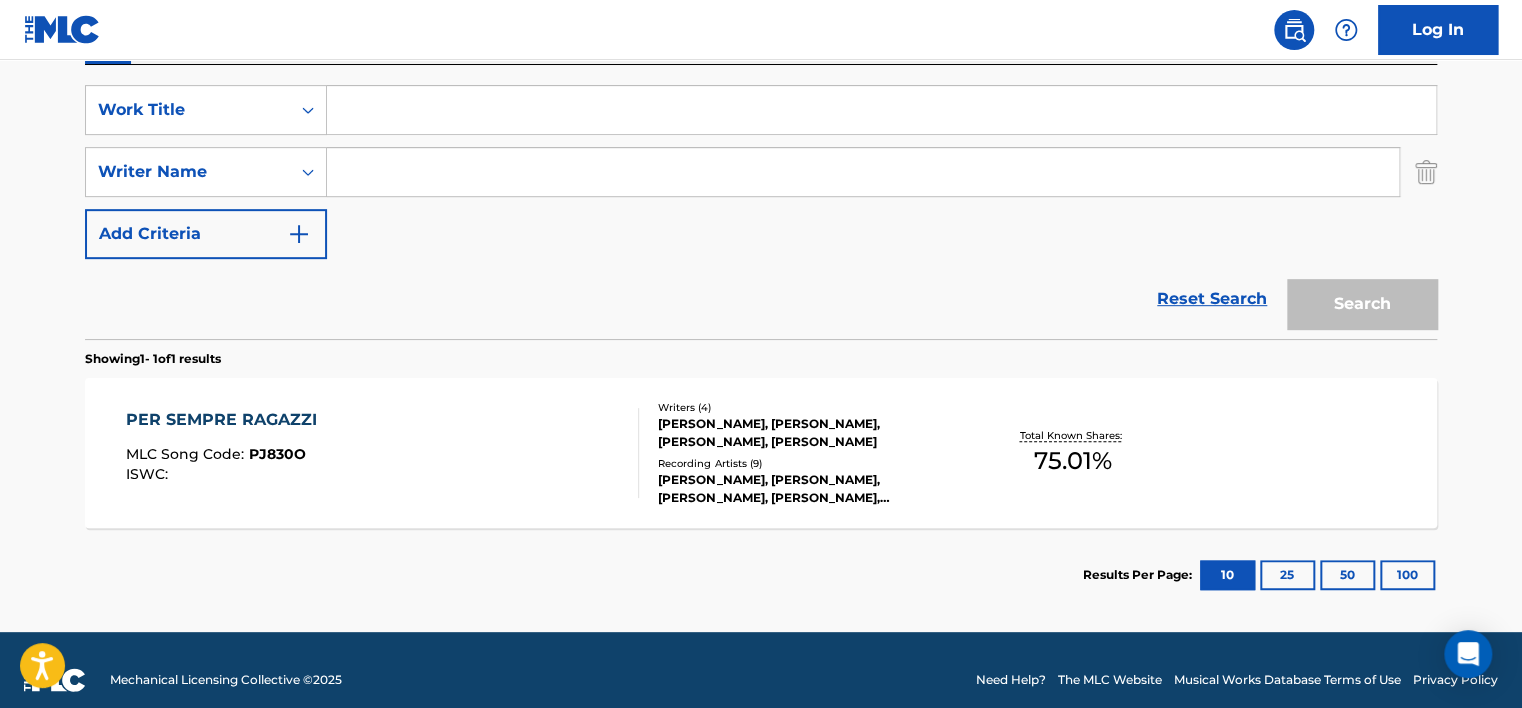 click at bounding box center (881, 110) 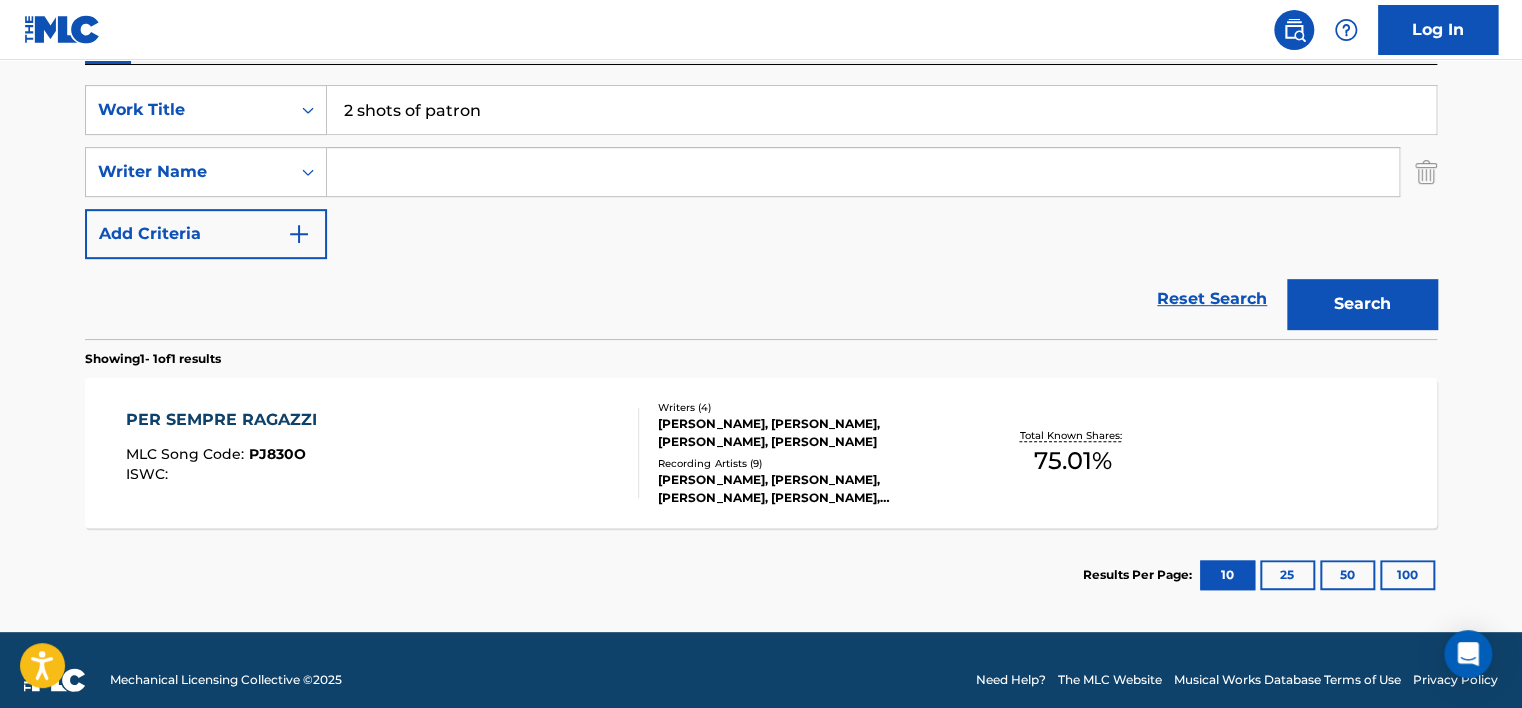 type on "2 shots of patron" 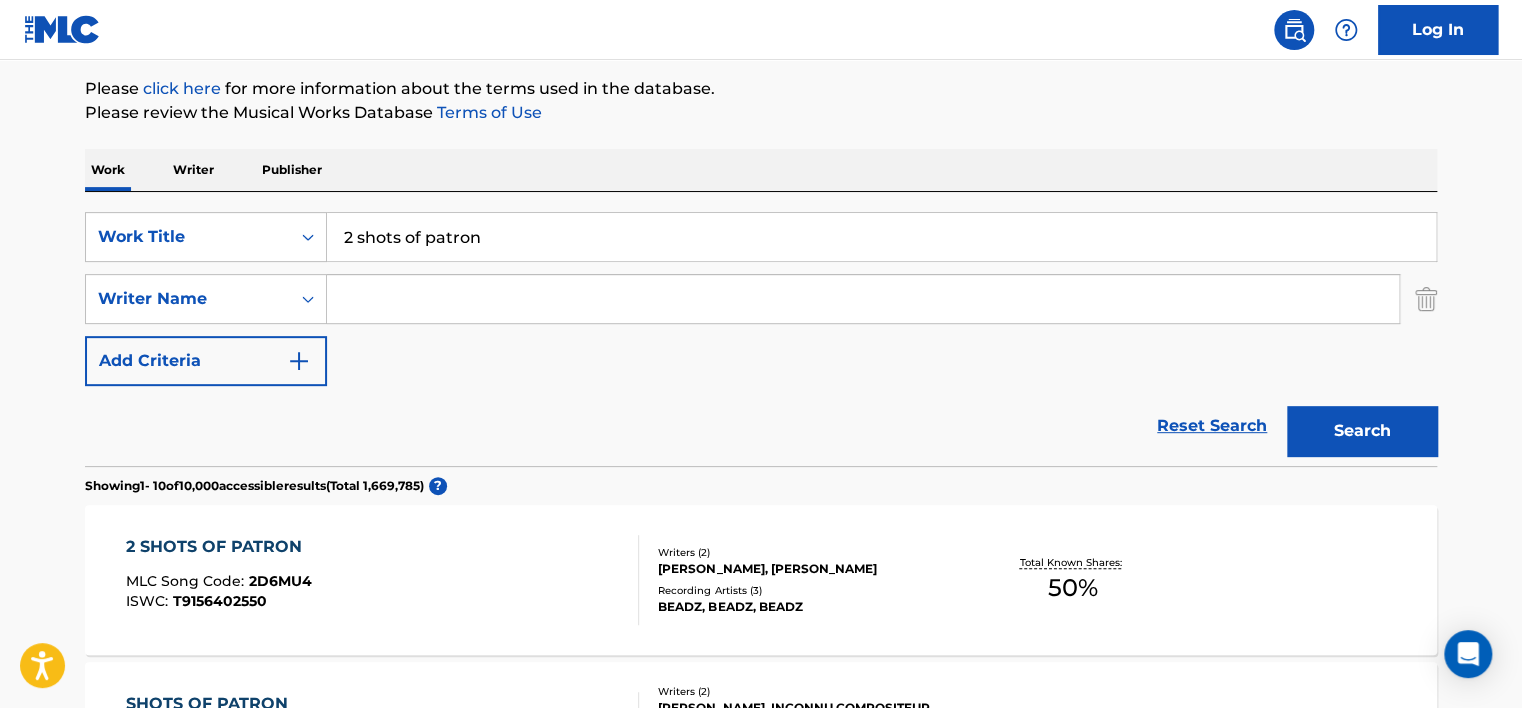 scroll, scrollTop: 301, scrollLeft: 0, axis: vertical 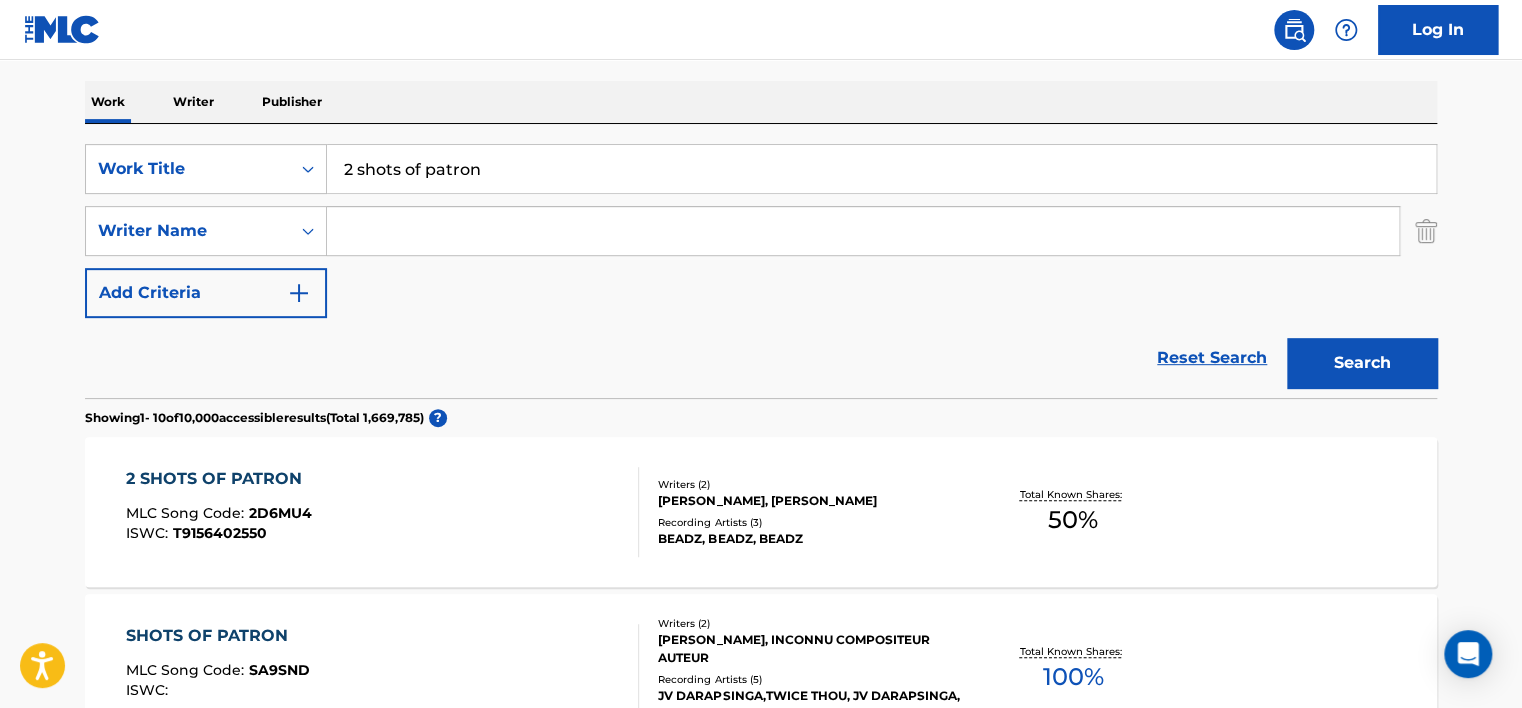click on "2 SHOTS OF PATRON MLC Song Code : 2D6MU4 ISWC : T9156402550" at bounding box center (383, 512) 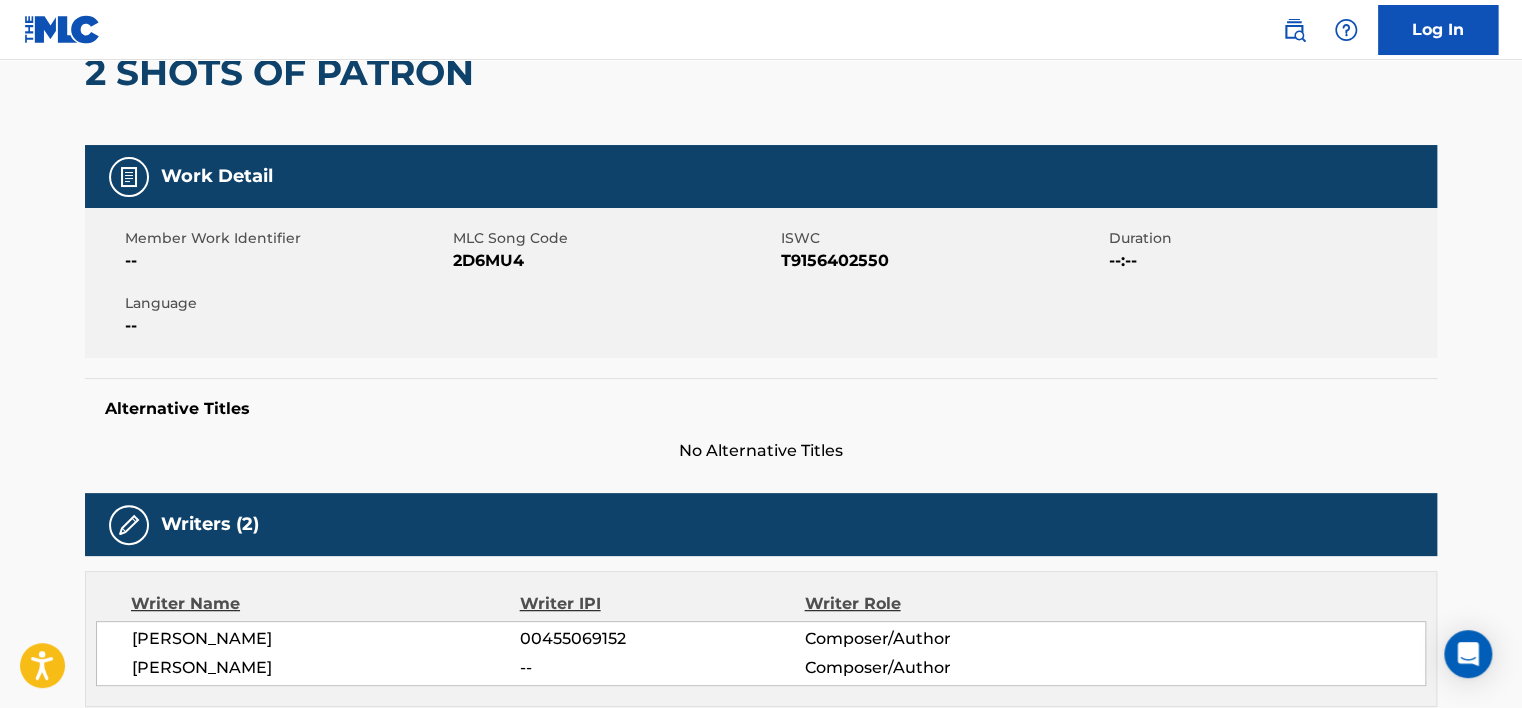 scroll, scrollTop: 0, scrollLeft: 0, axis: both 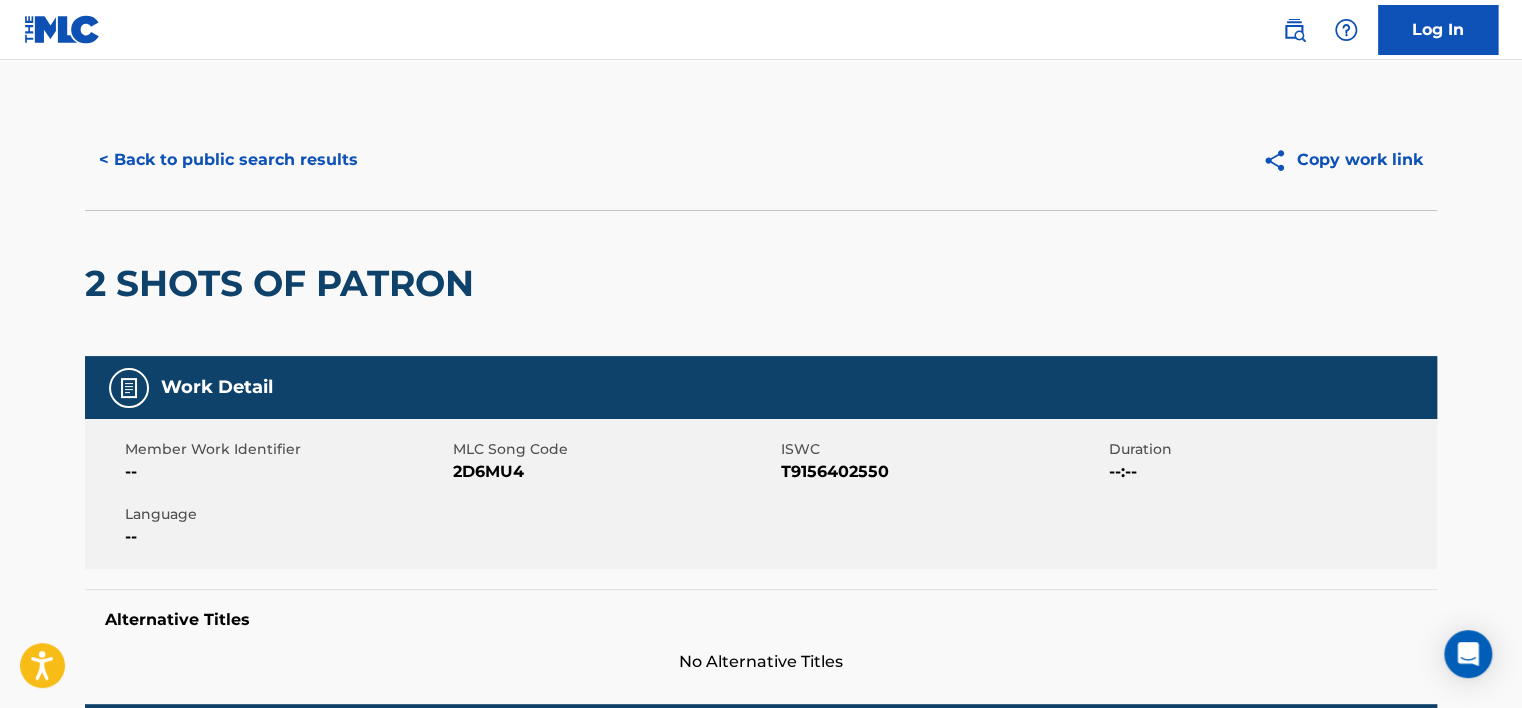 click on "< Back to public search results" at bounding box center [228, 160] 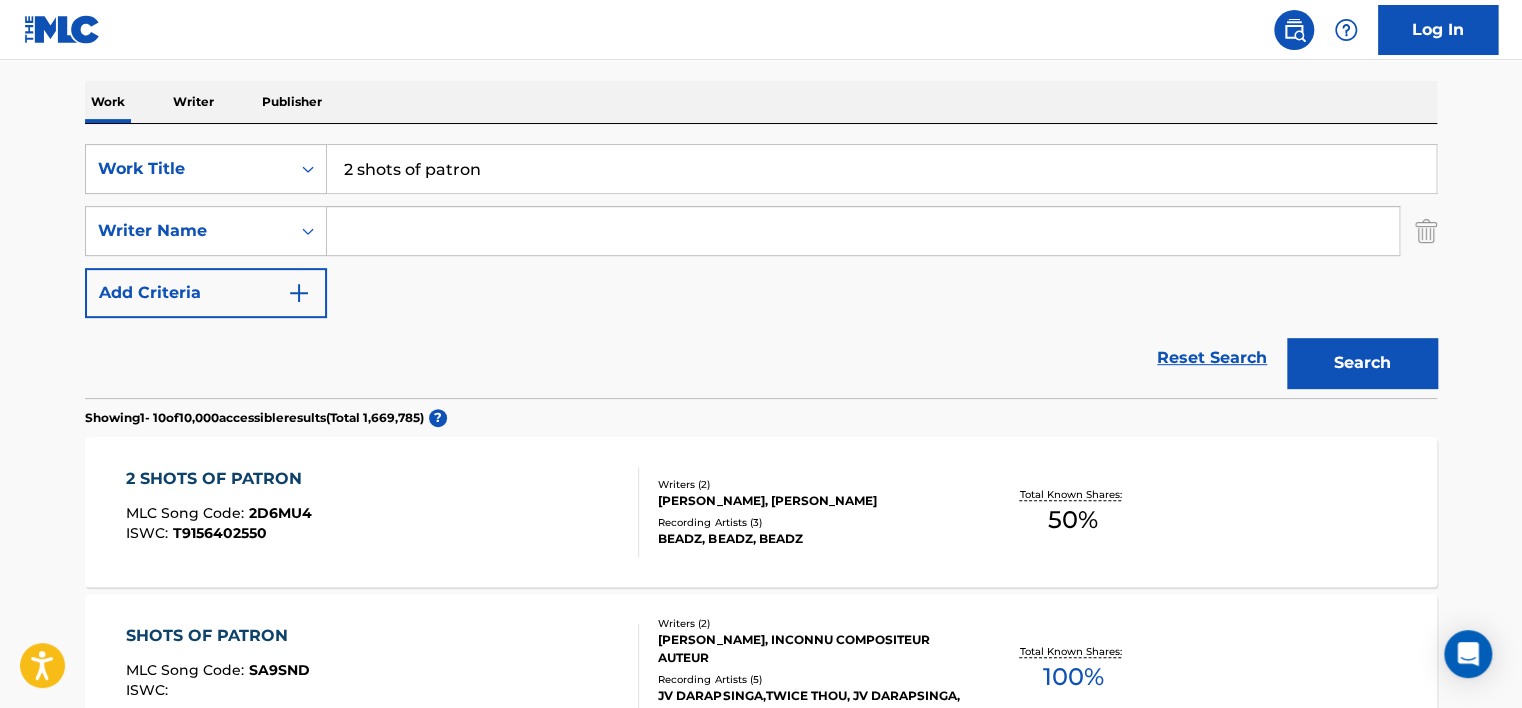 click on "2 shots of patron" at bounding box center (881, 169) 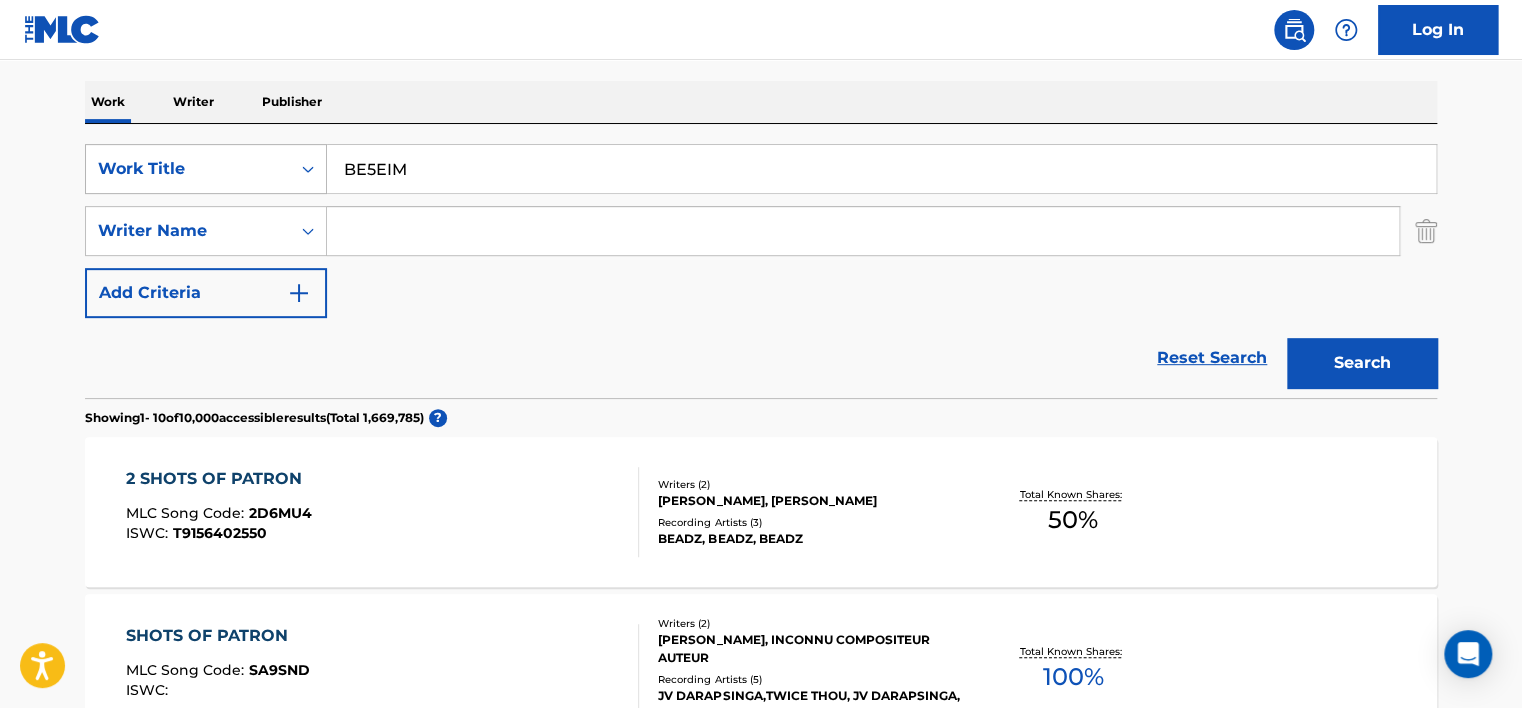 type on "BE5EIM" 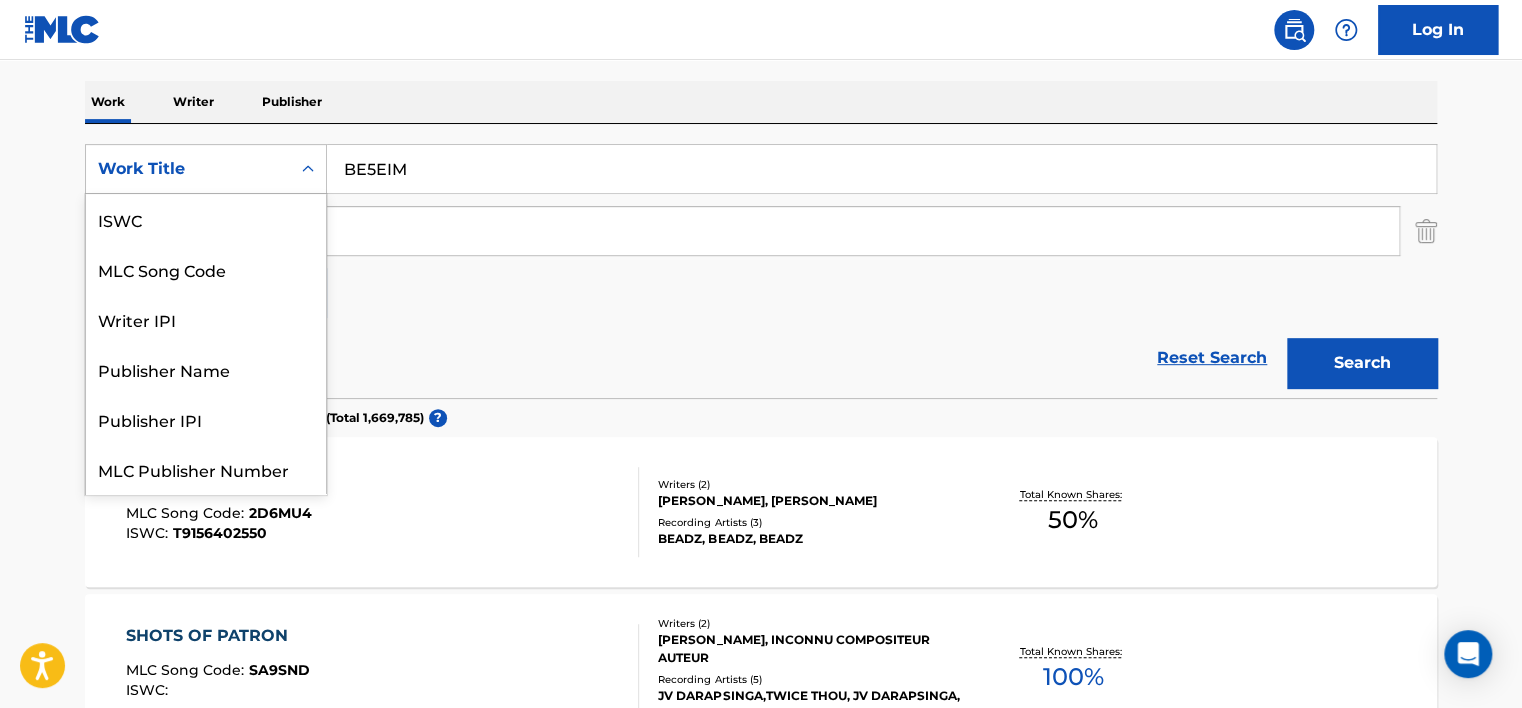 drag, startPoint x: 311, startPoint y: 177, endPoint x: 136, endPoint y: 191, distance: 175.55911 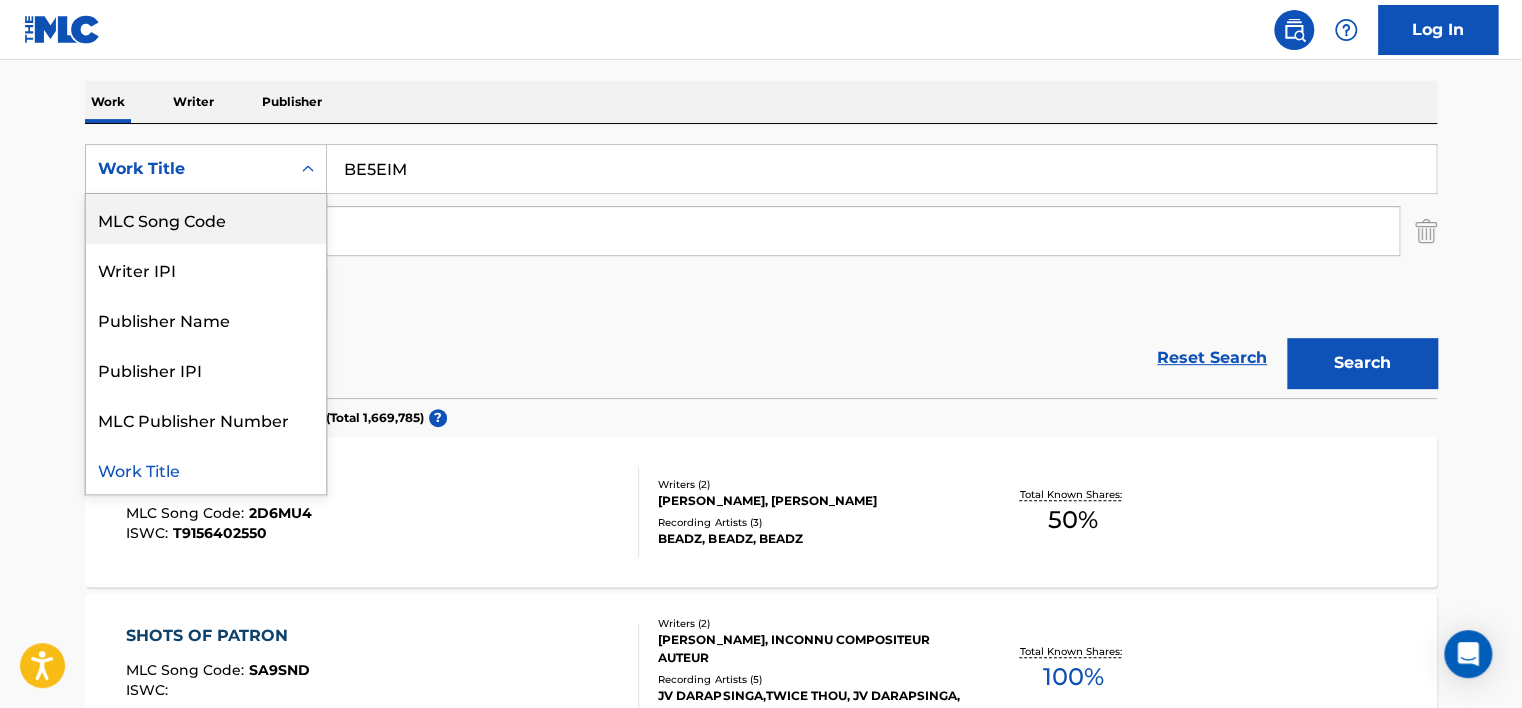 click on "MLC Song Code" at bounding box center (206, 219) 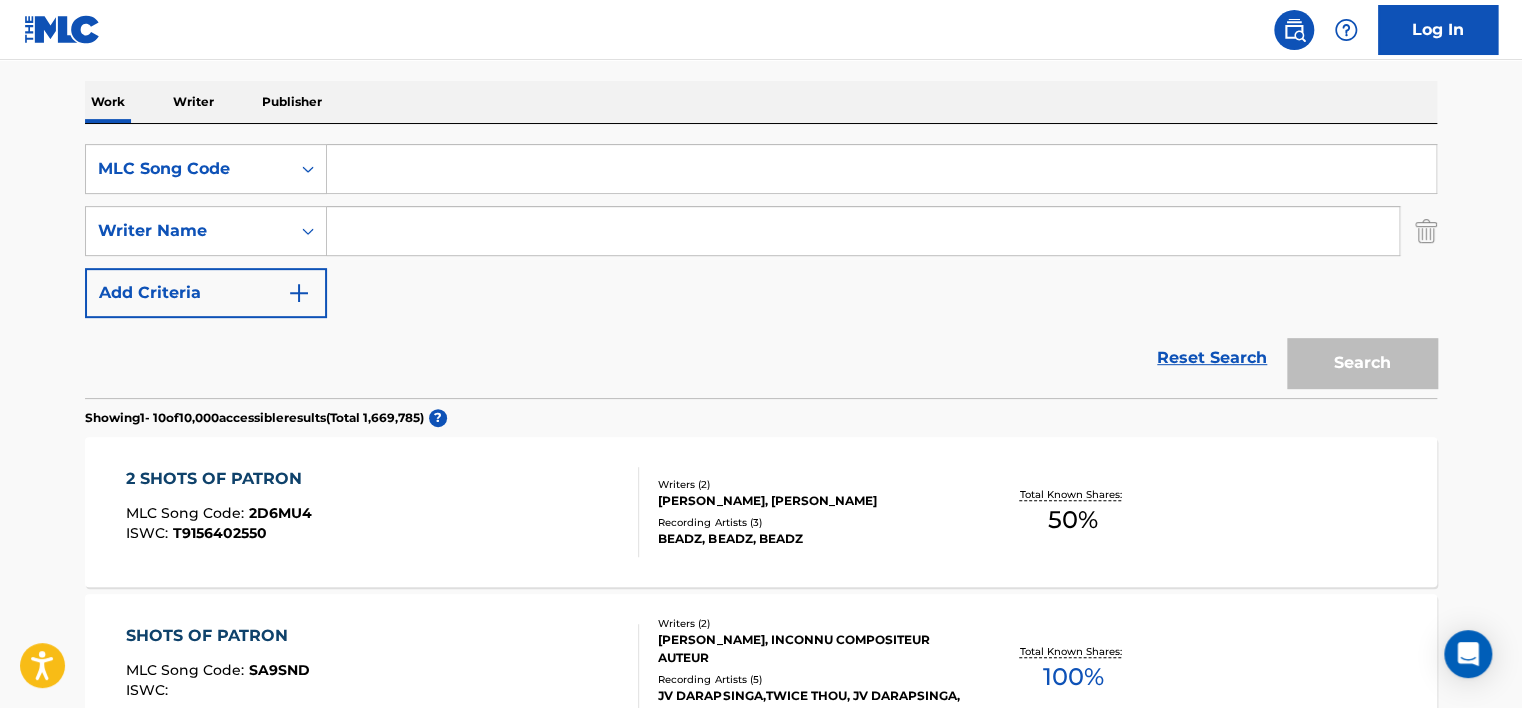click at bounding box center (881, 169) 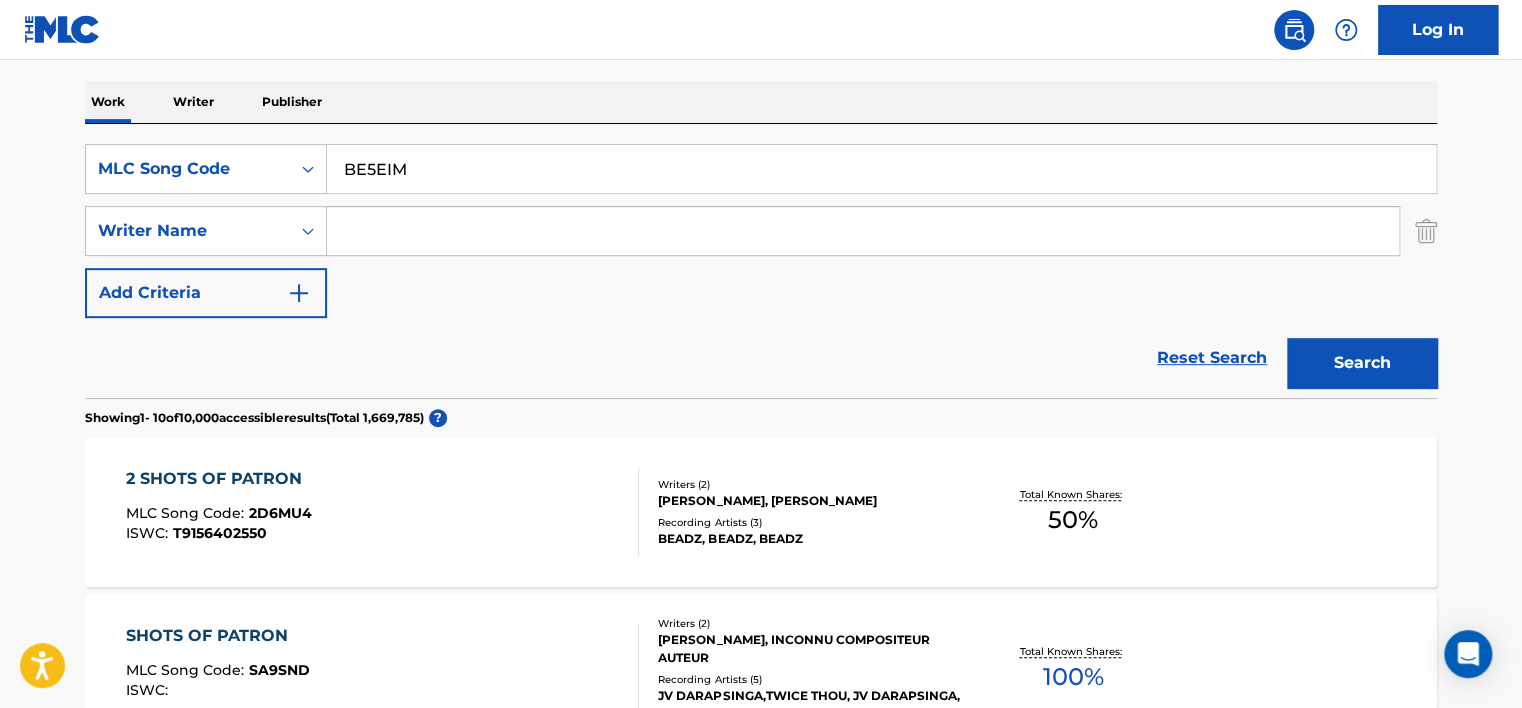 type on "BE5EIM" 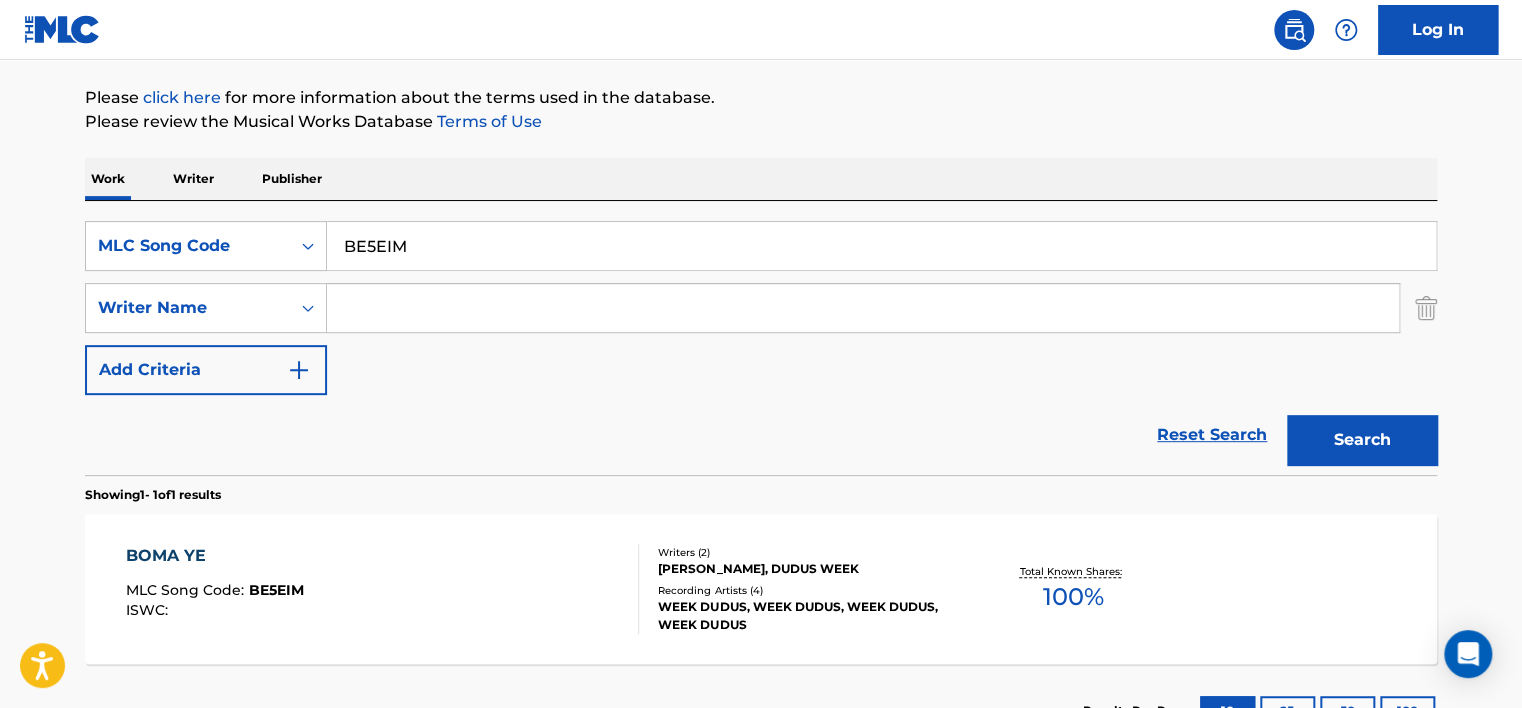 scroll, scrollTop: 301, scrollLeft: 0, axis: vertical 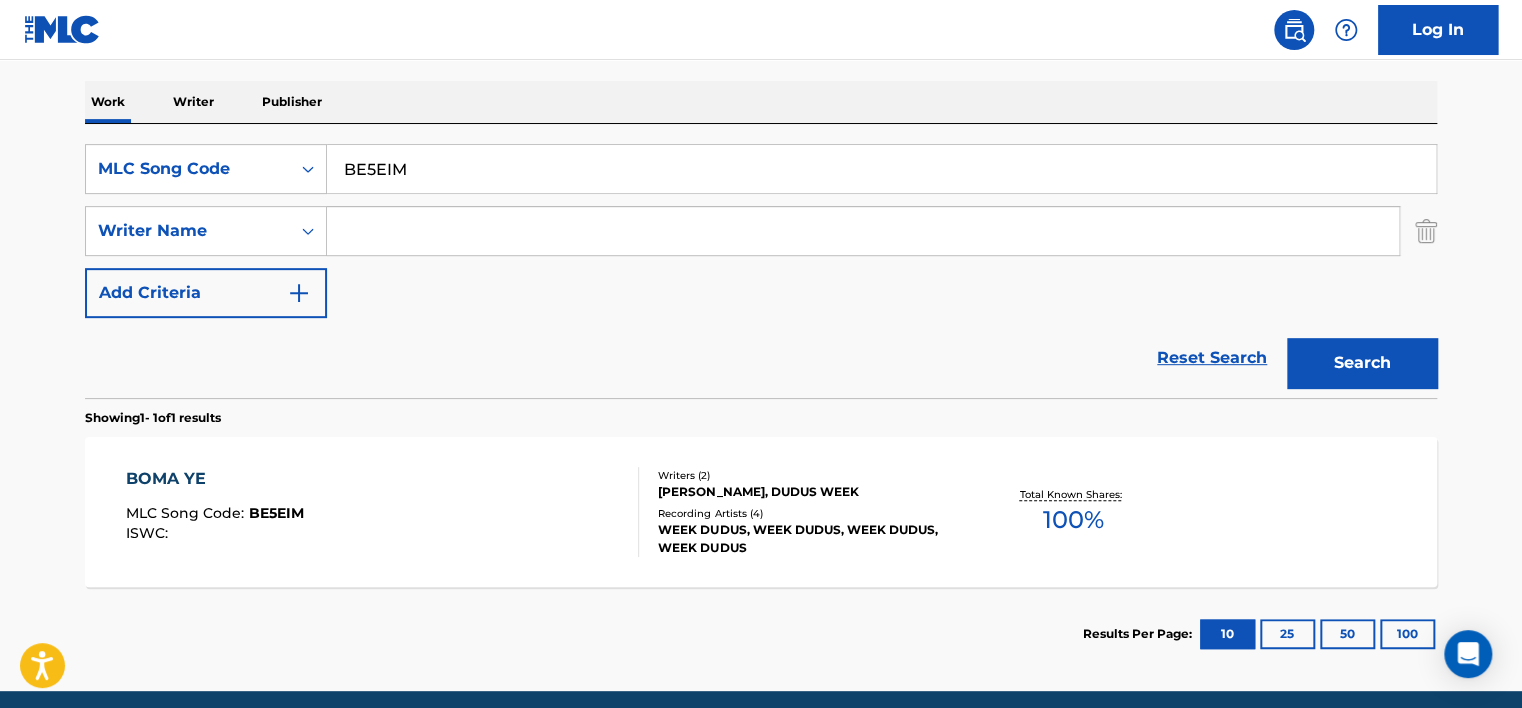 click on "BOMA YE MLC Song Code : BE5EIM ISWC :" at bounding box center (383, 512) 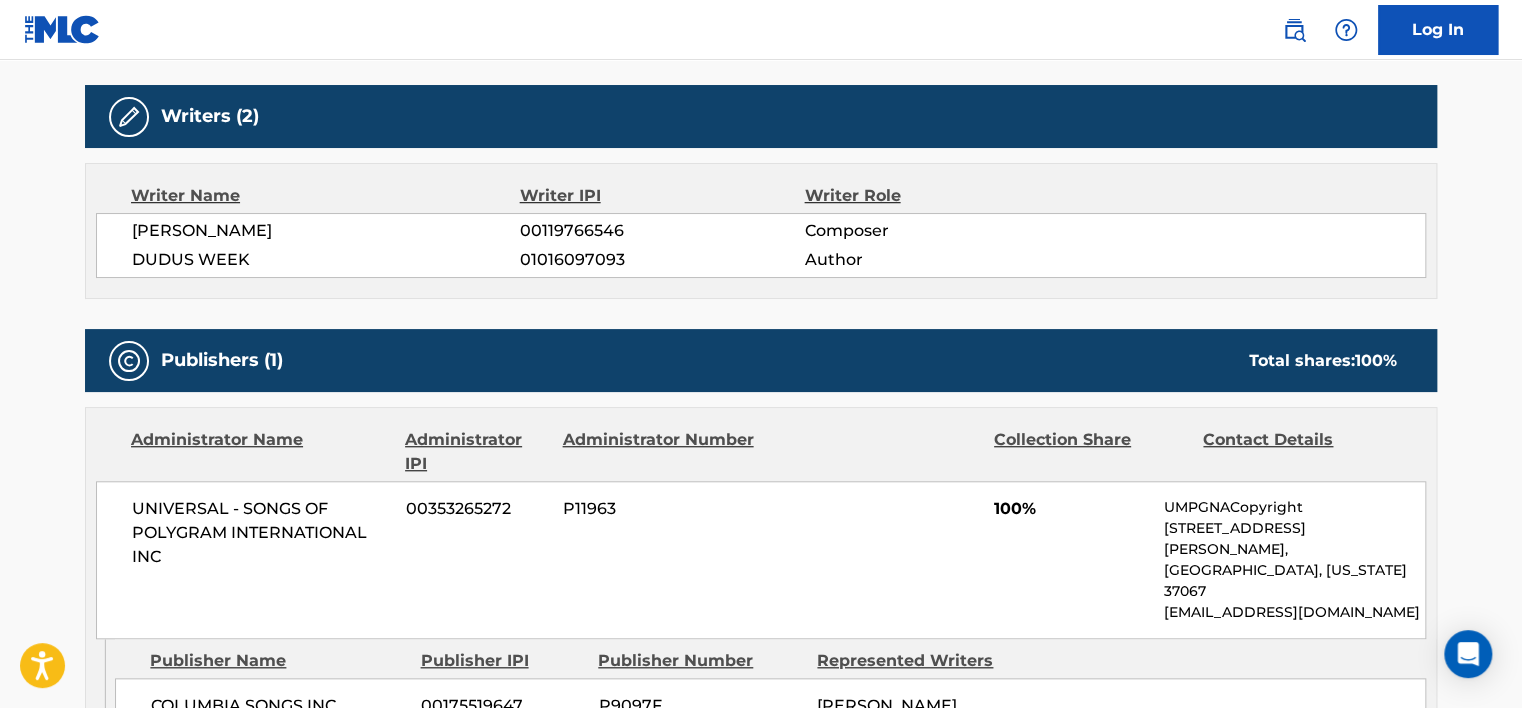 scroll, scrollTop: 600, scrollLeft: 0, axis: vertical 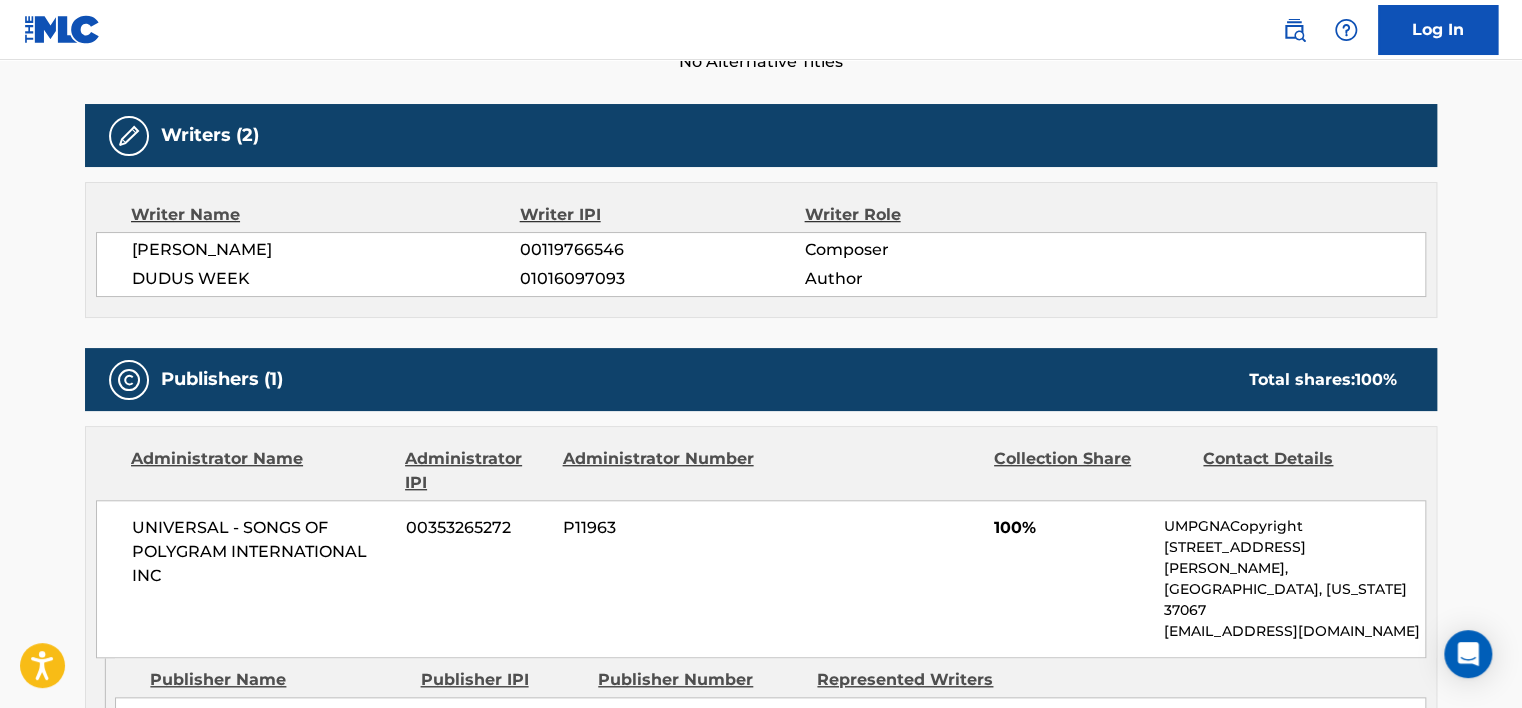 click on "[PERSON_NAME]" at bounding box center [326, 250] 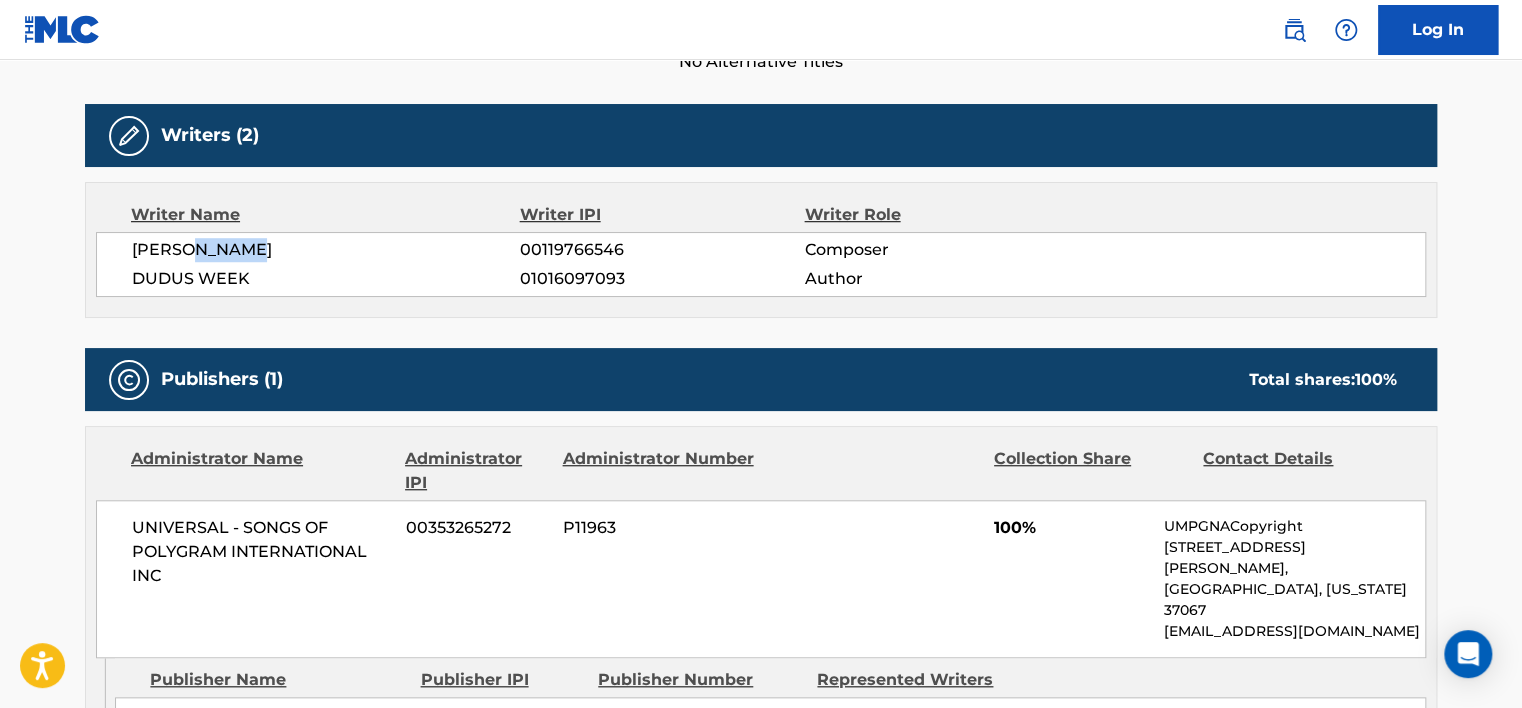 click on "[PERSON_NAME]" at bounding box center (326, 250) 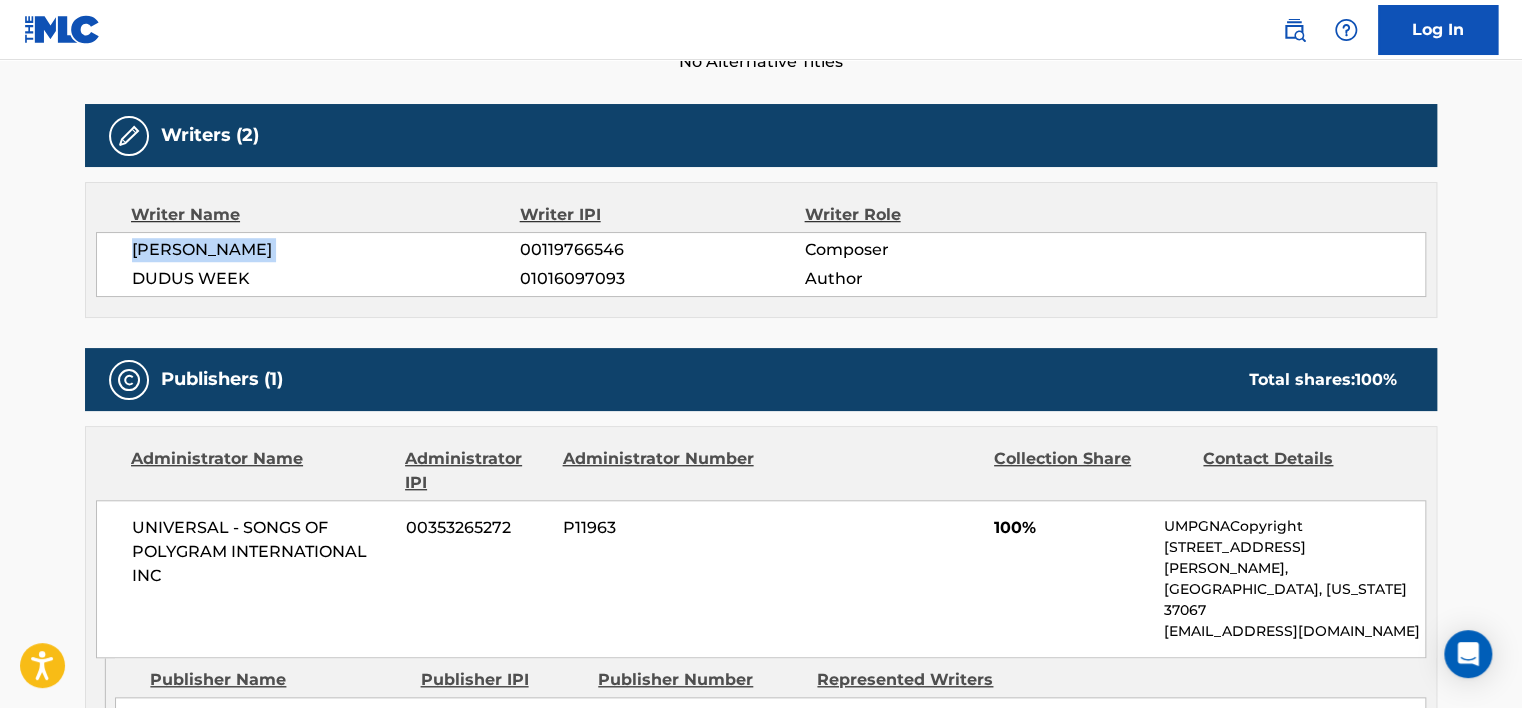 click on "[PERSON_NAME]" at bounding box center (326, 250) 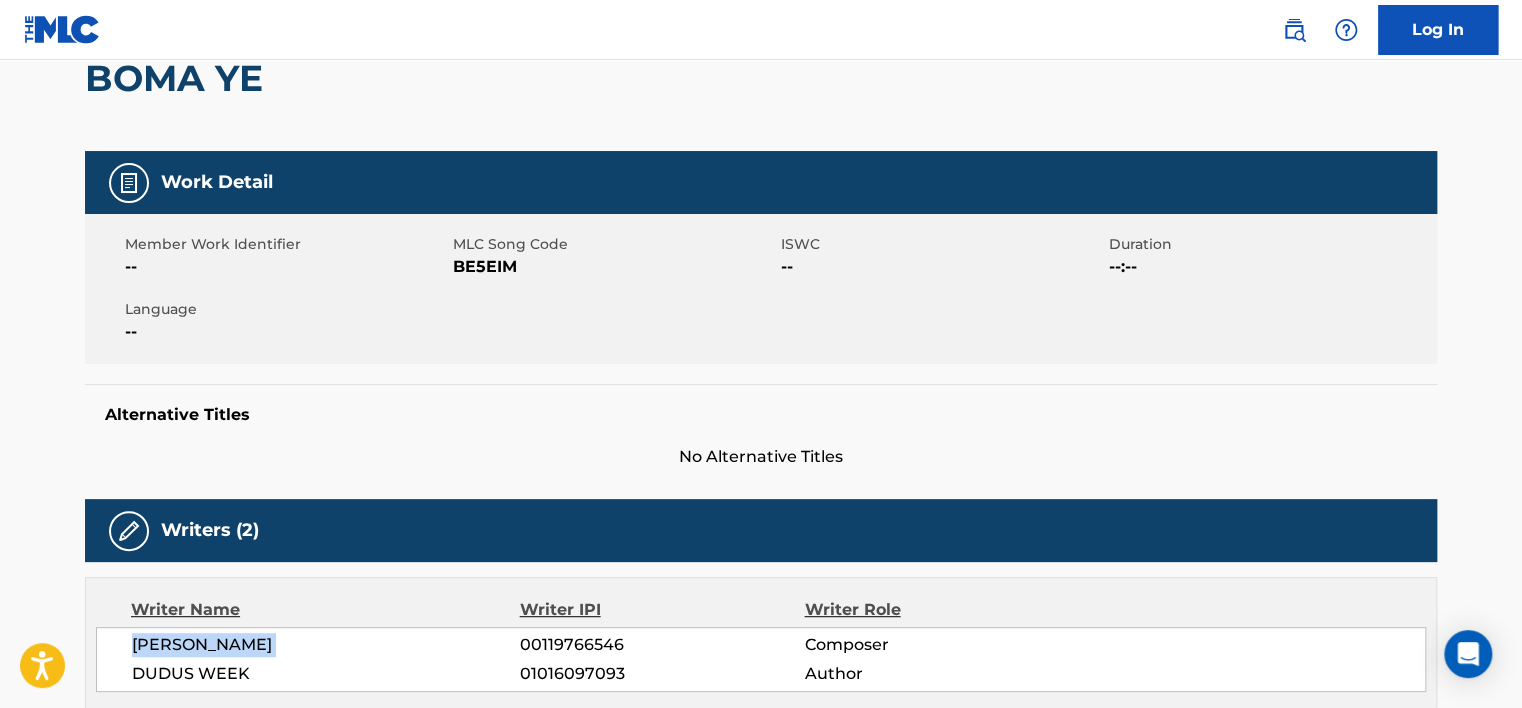 scroll, scrollTop: 0, scrollLeft: 0, axis: both 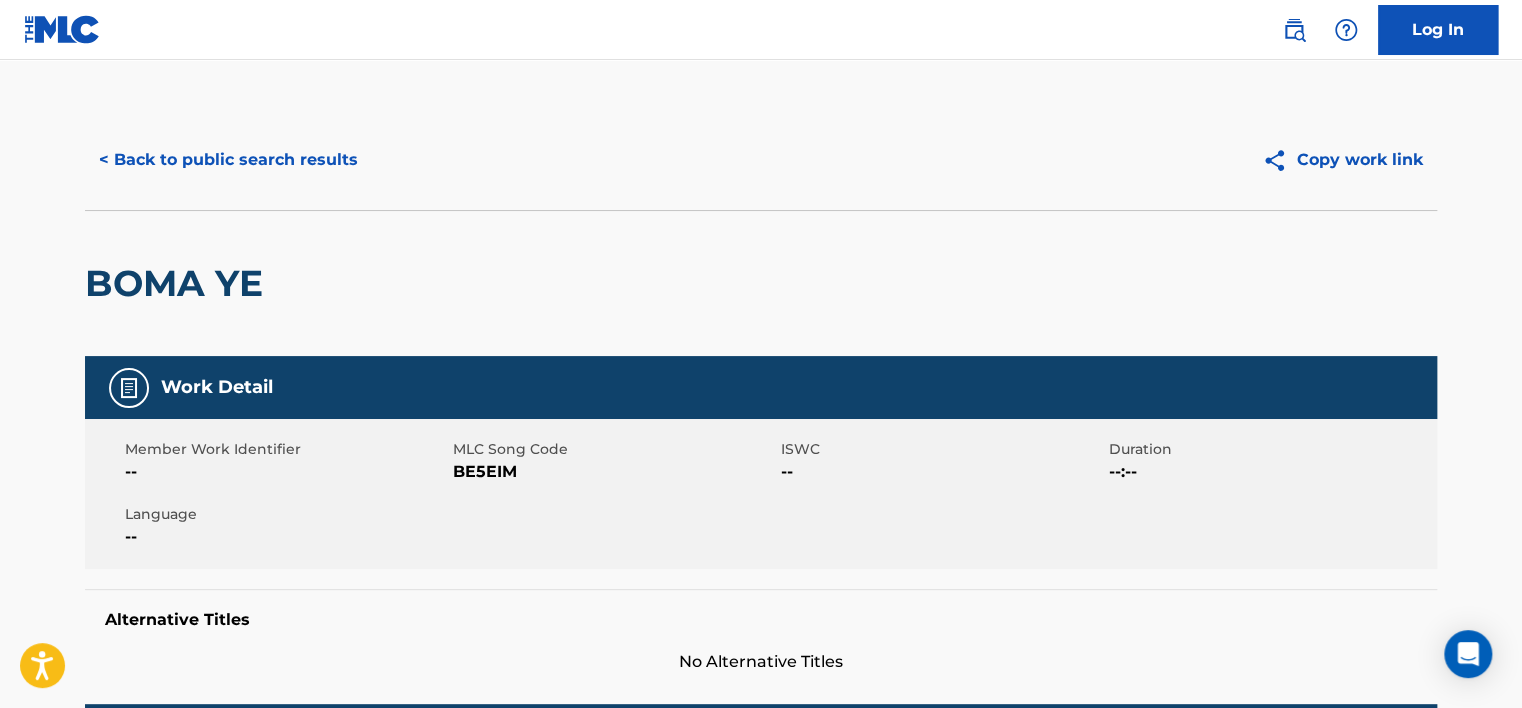 click on "< Back to public search results" at bounding box center [228, 160] 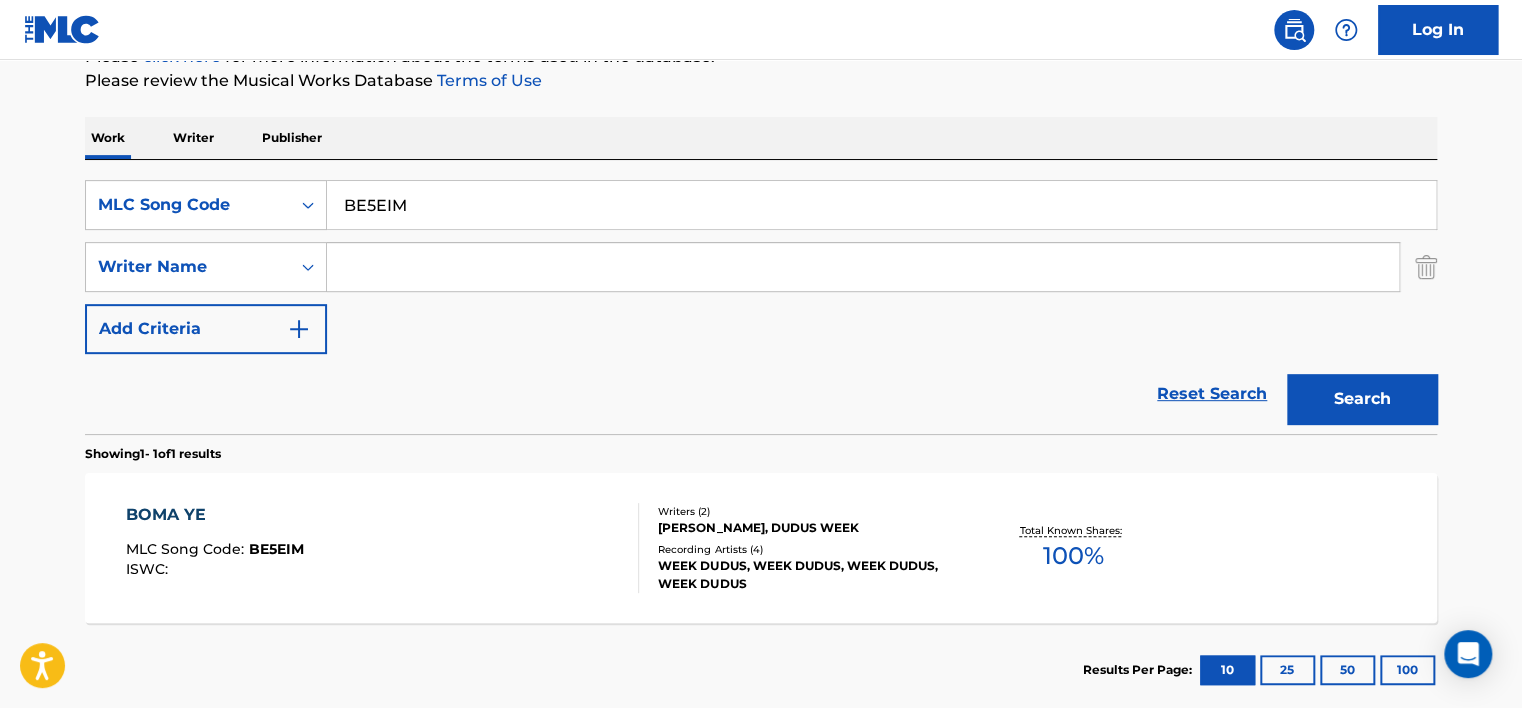 click on "BE5EIM" at bounding box center (881, 205) 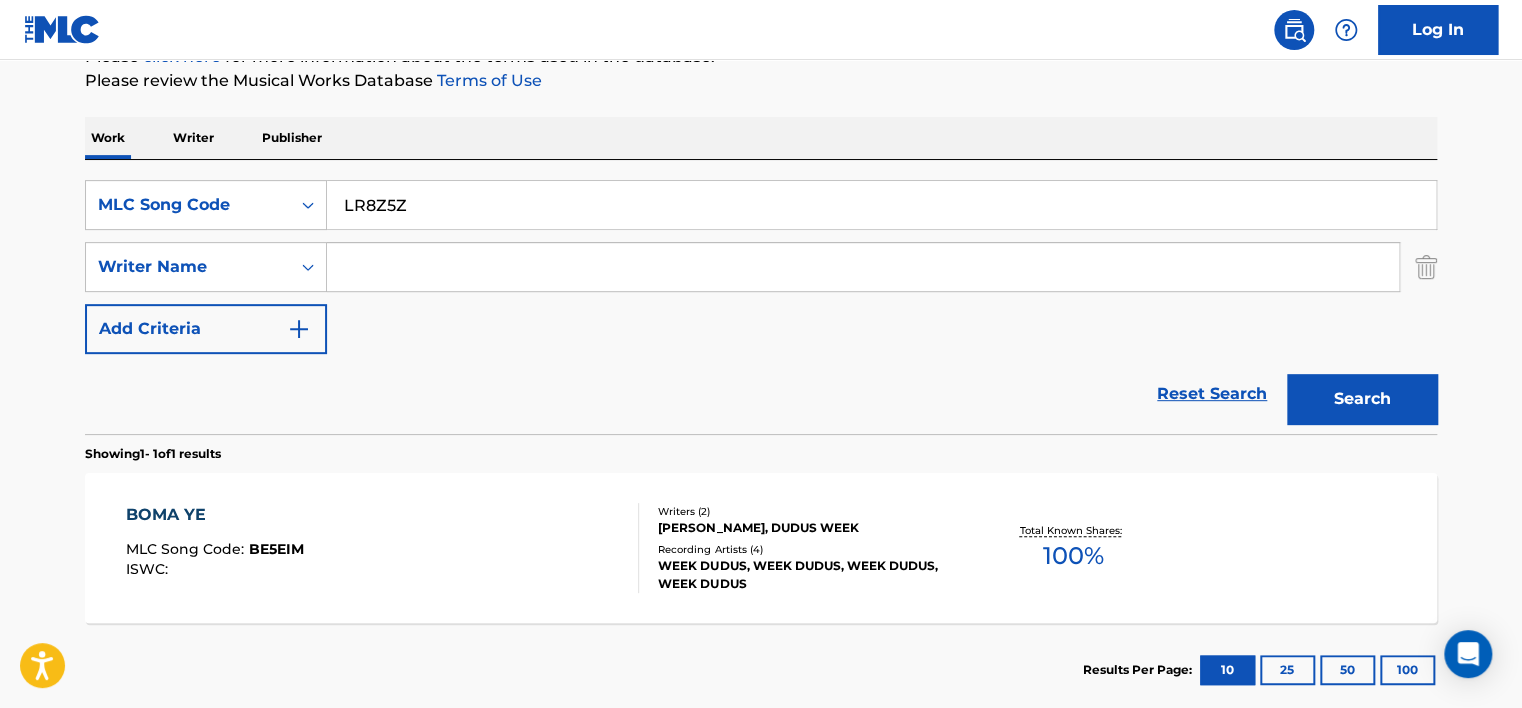 type on "LR8Z5Z" 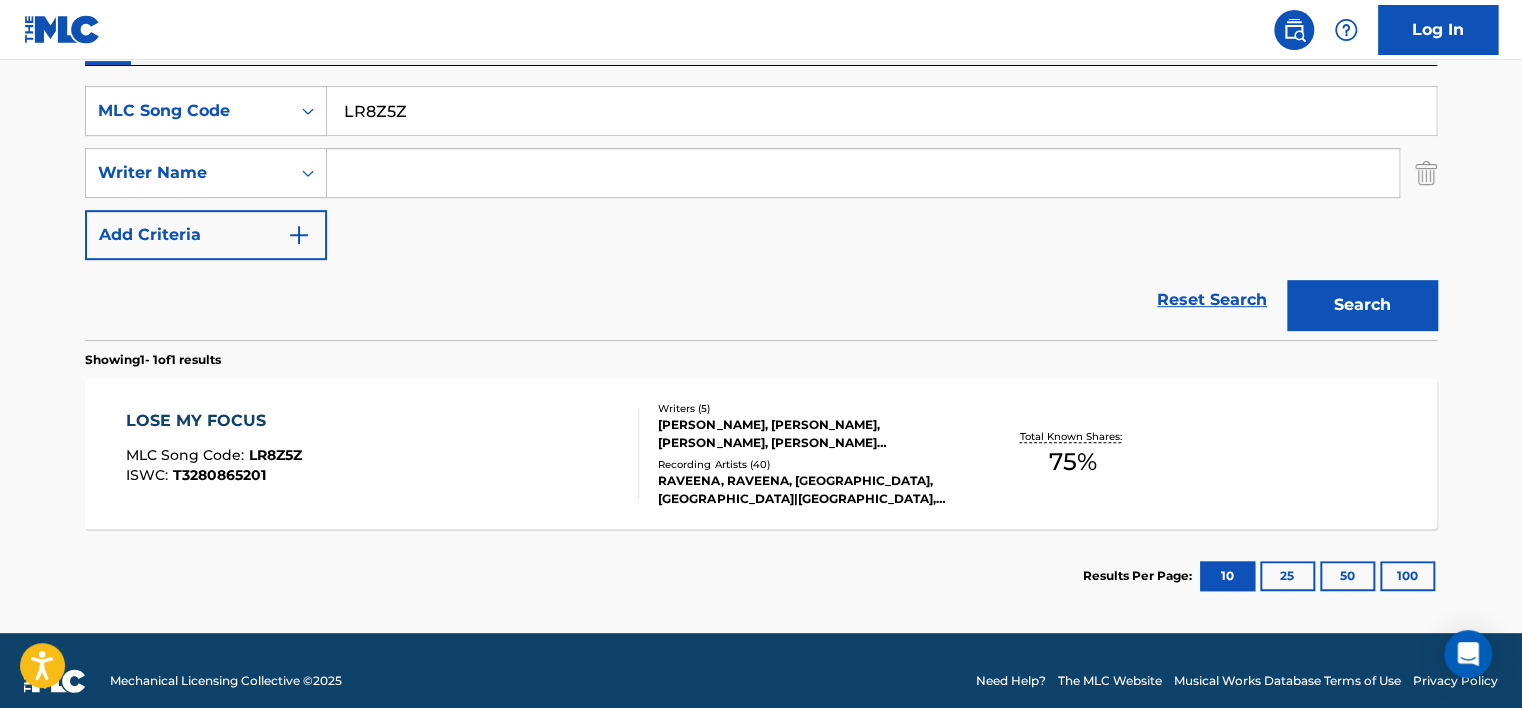 scroll, scrollTop: 365, scrollLeft: 0, axis: vertical 